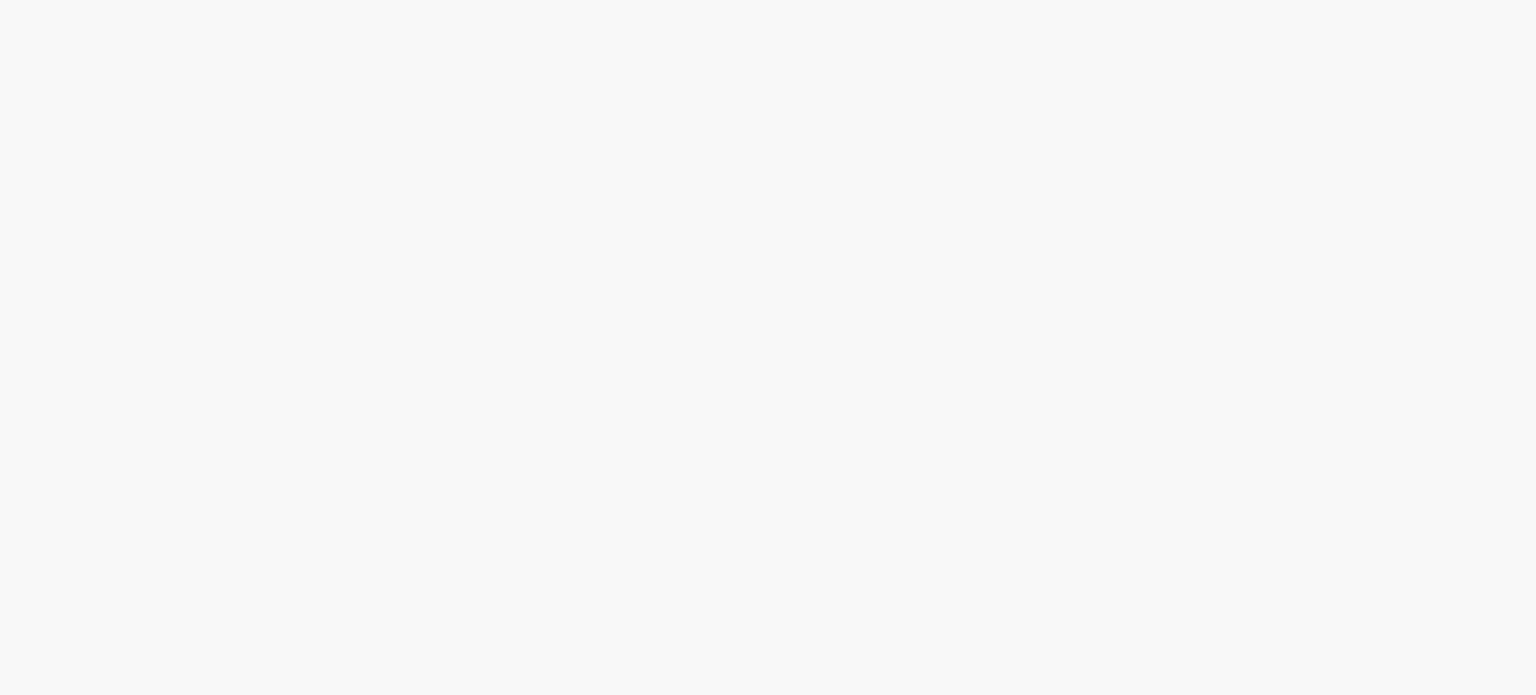 scroll, scrollTop: 0, scrollLeft: 0, axis: both 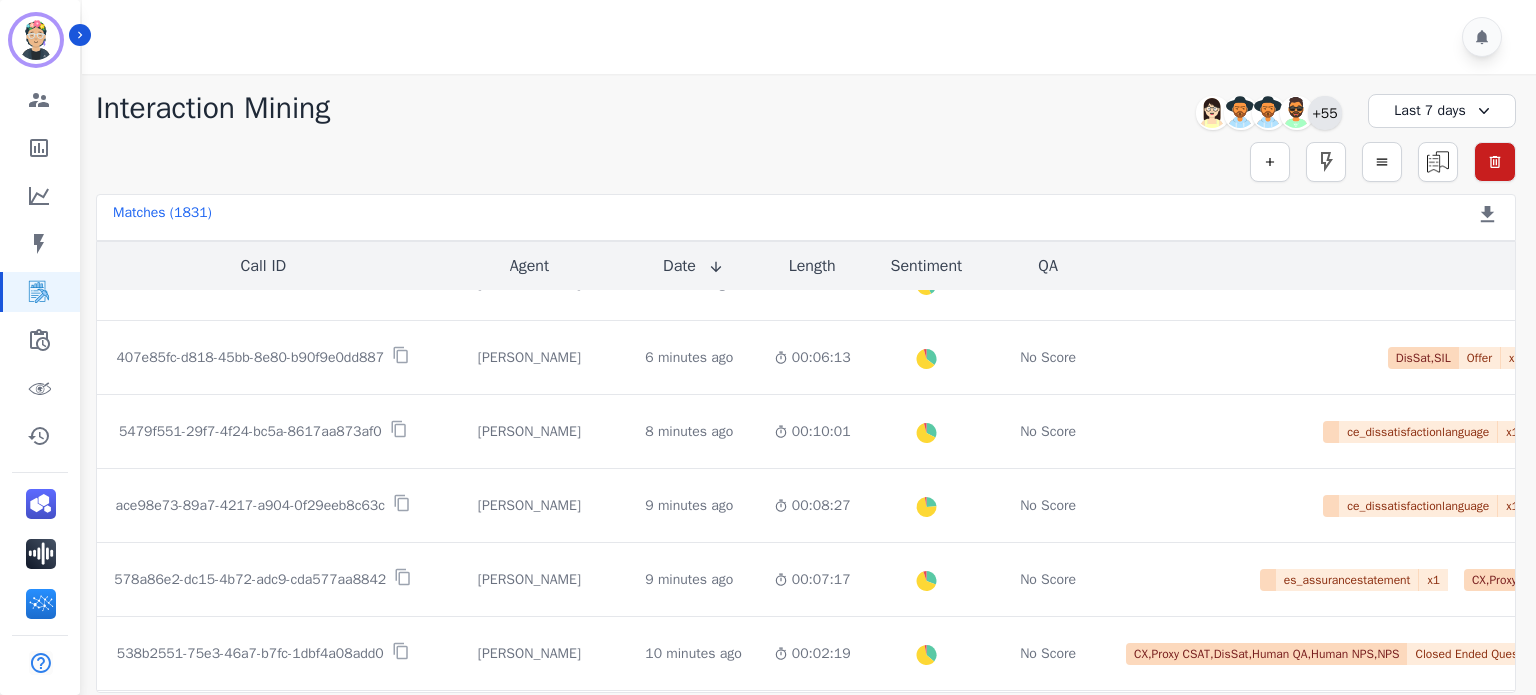 click on "+55" at bounding box center [1325, 113] 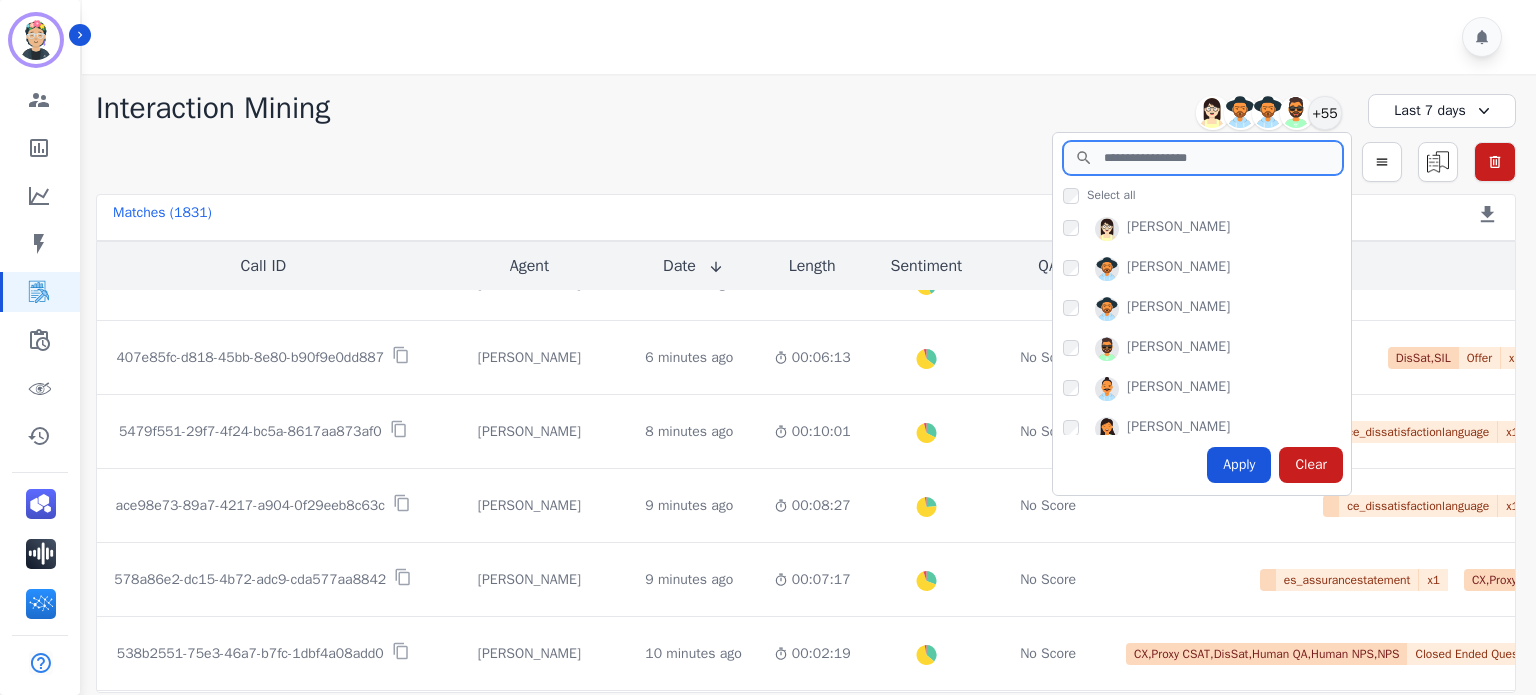 click at bounding box center [1203, 158] 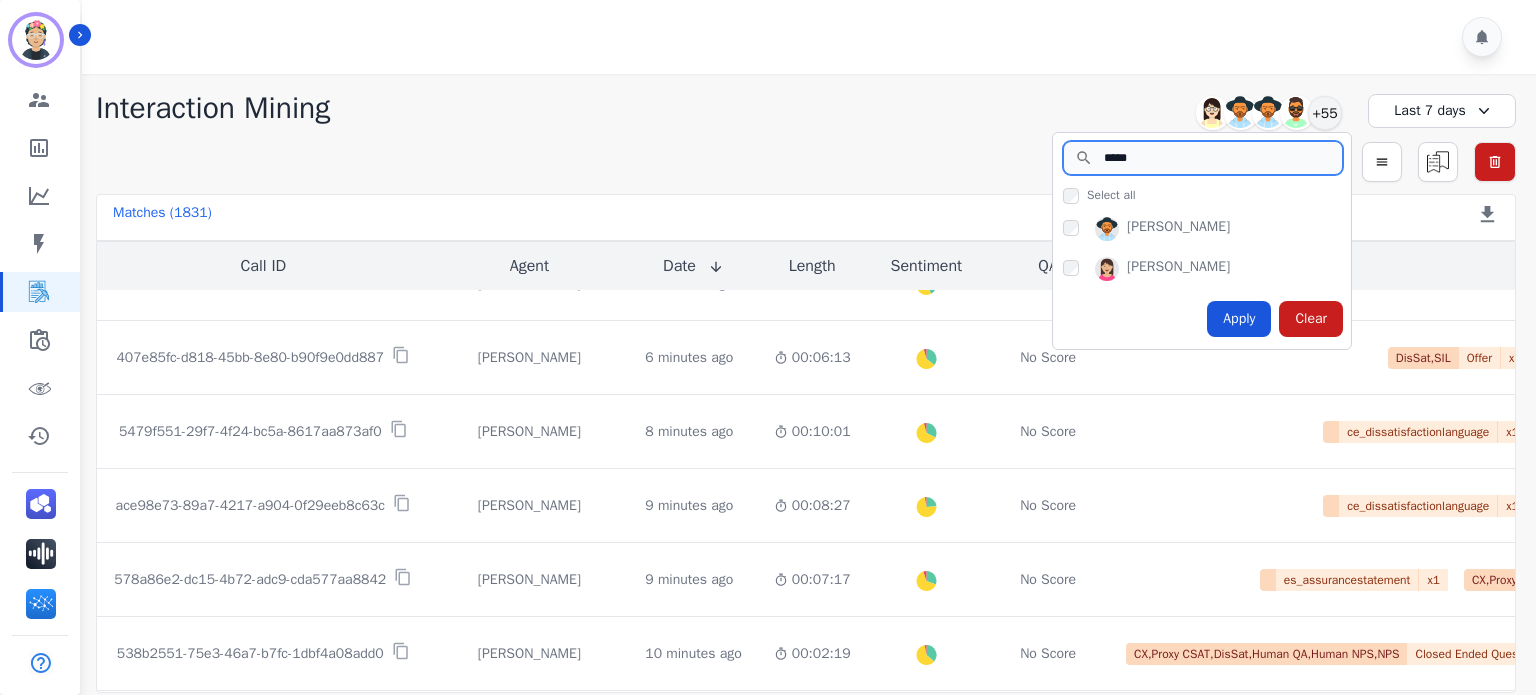 type on "*****" 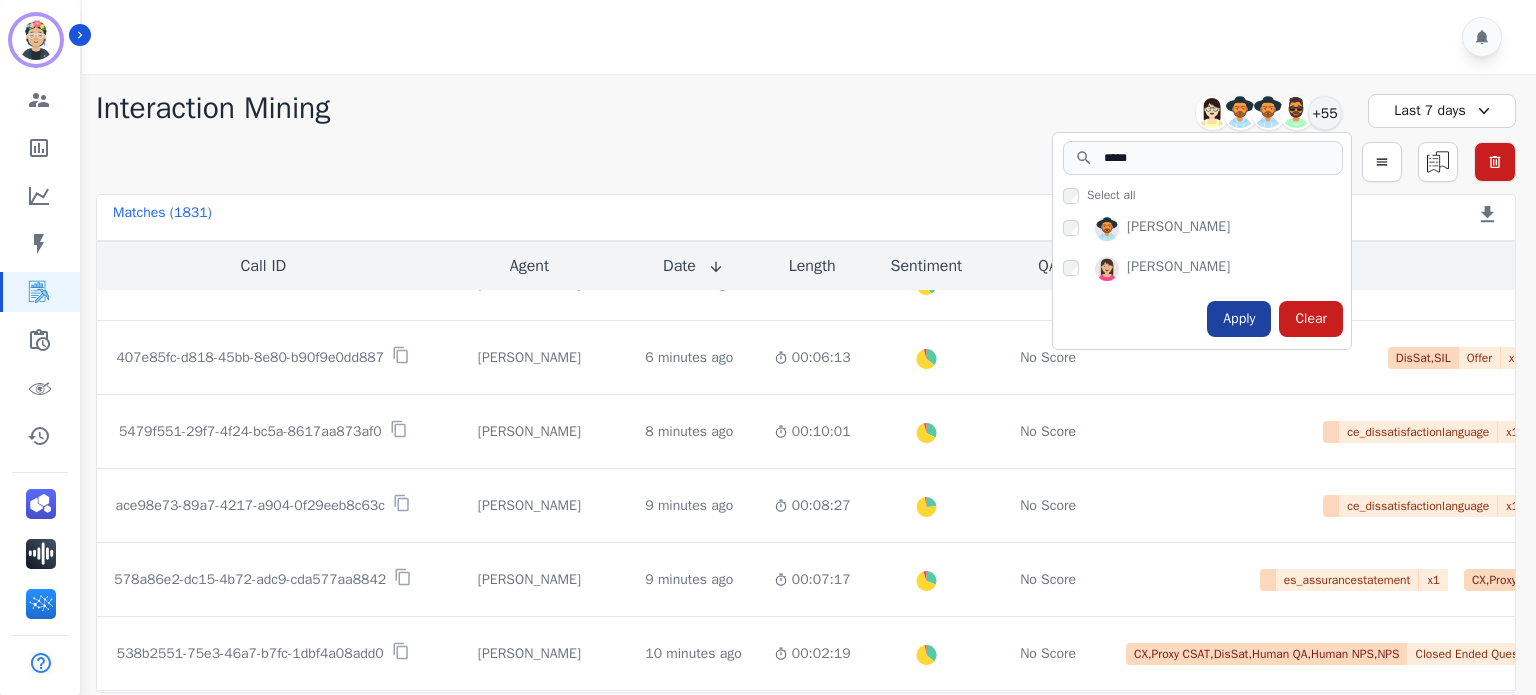 click on "Apply" at bounding box center [1239, 319] 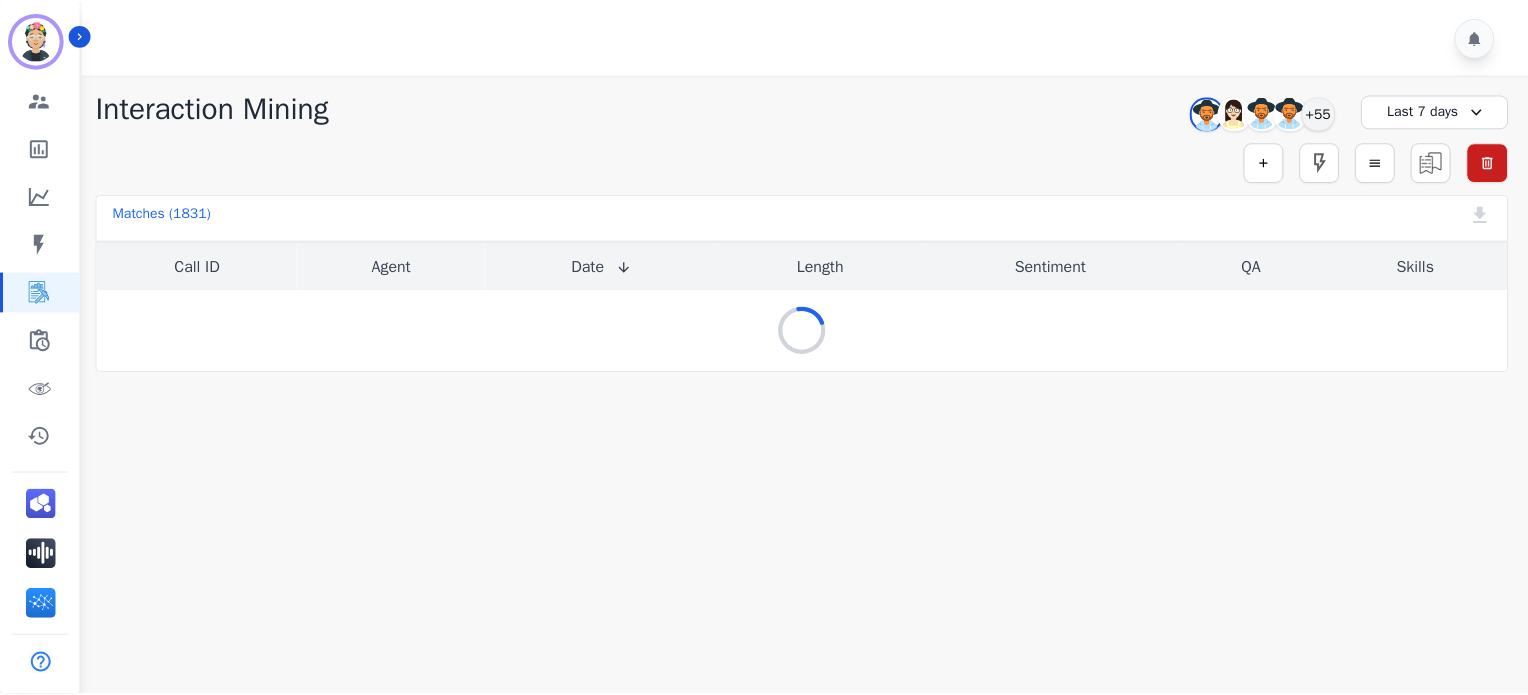 scroll, scrollTop: 0, scrollLeft: 0, axis: both 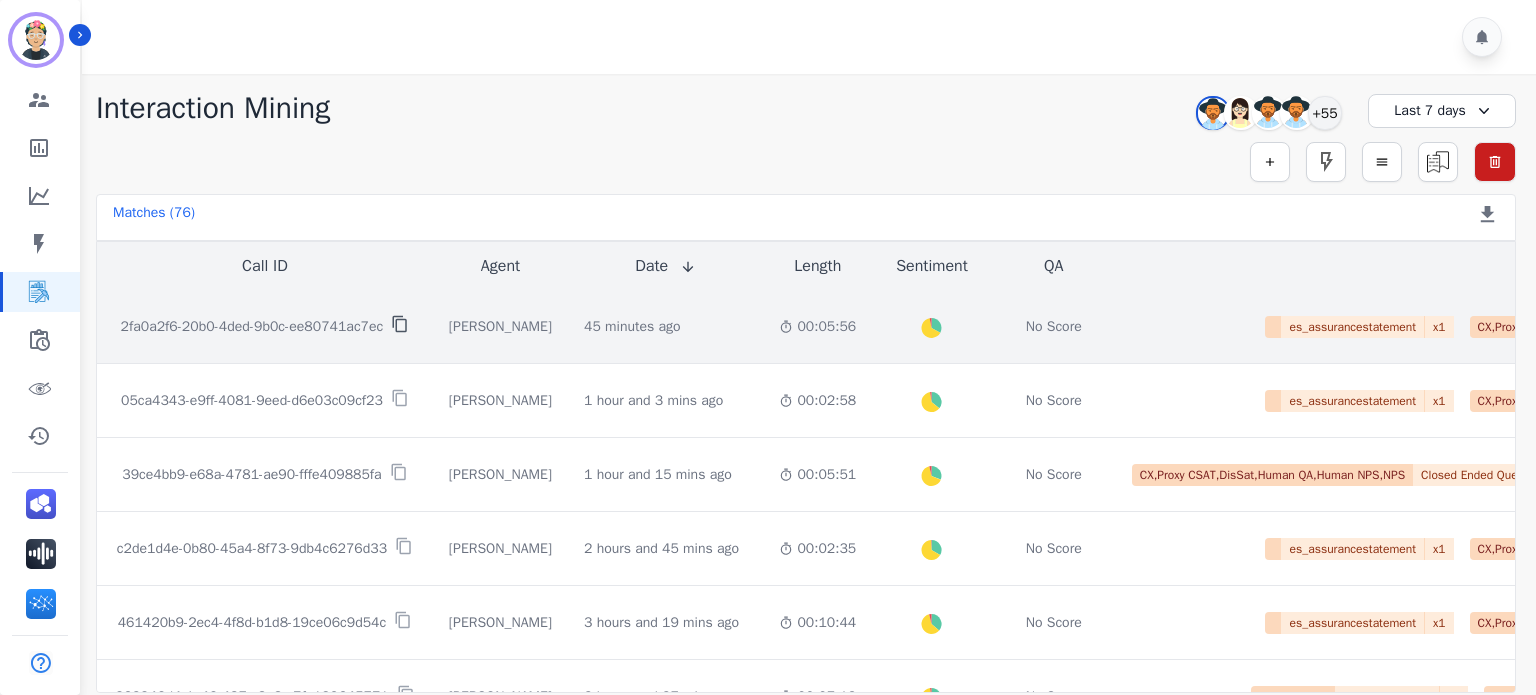 click 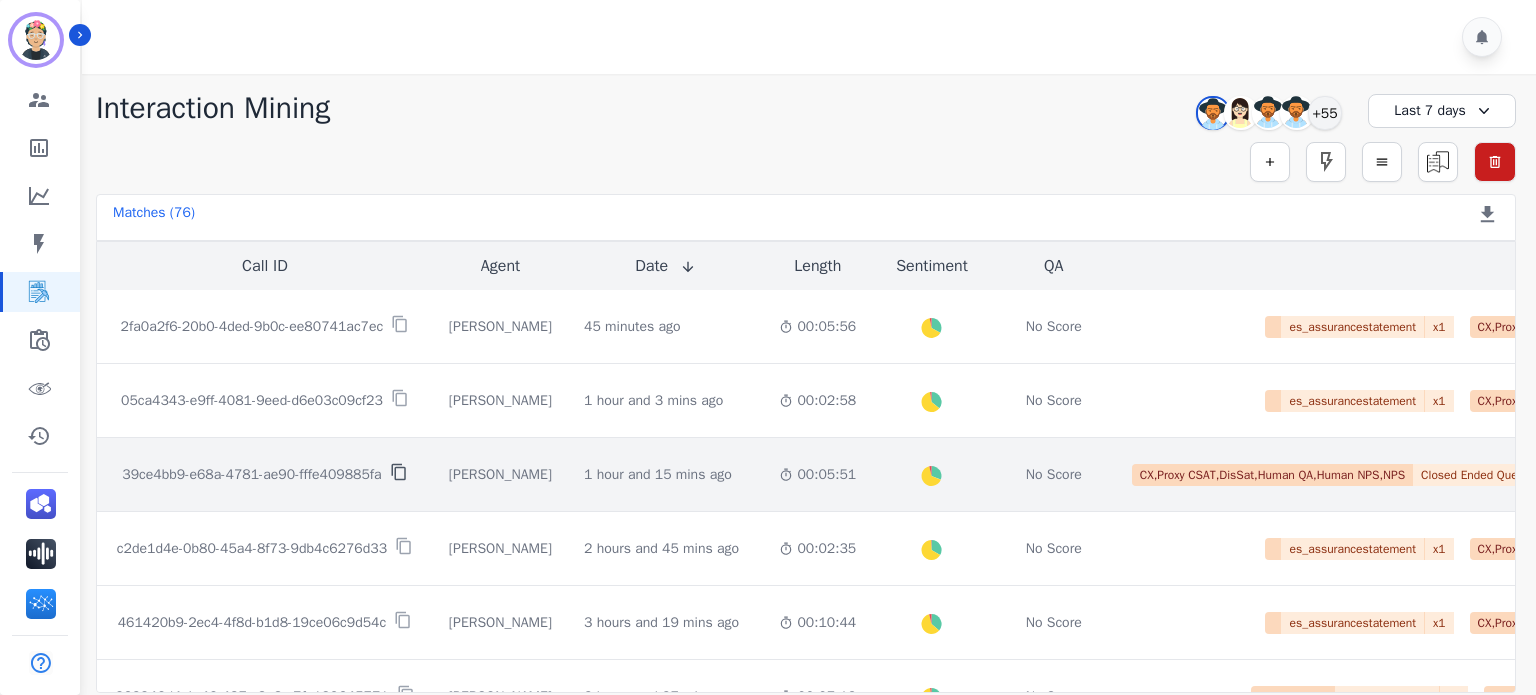 click 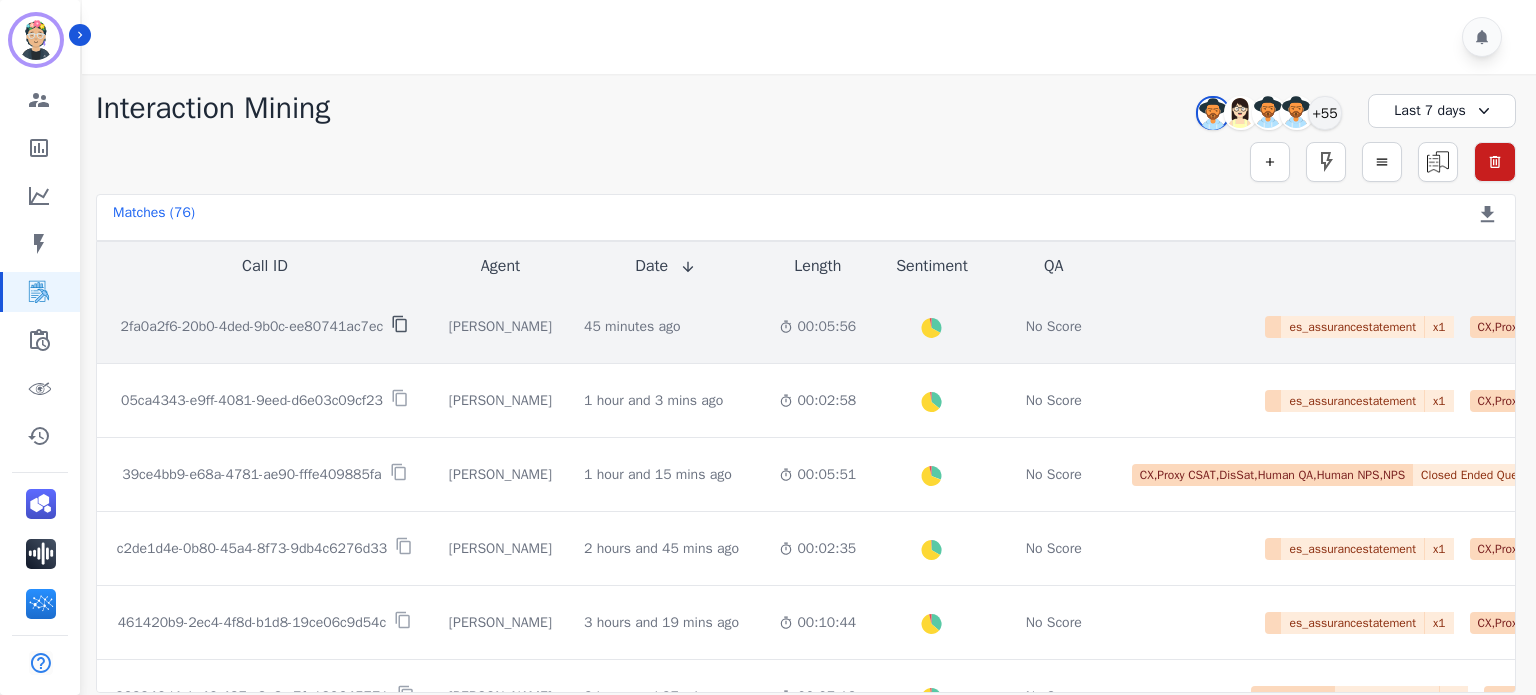 click 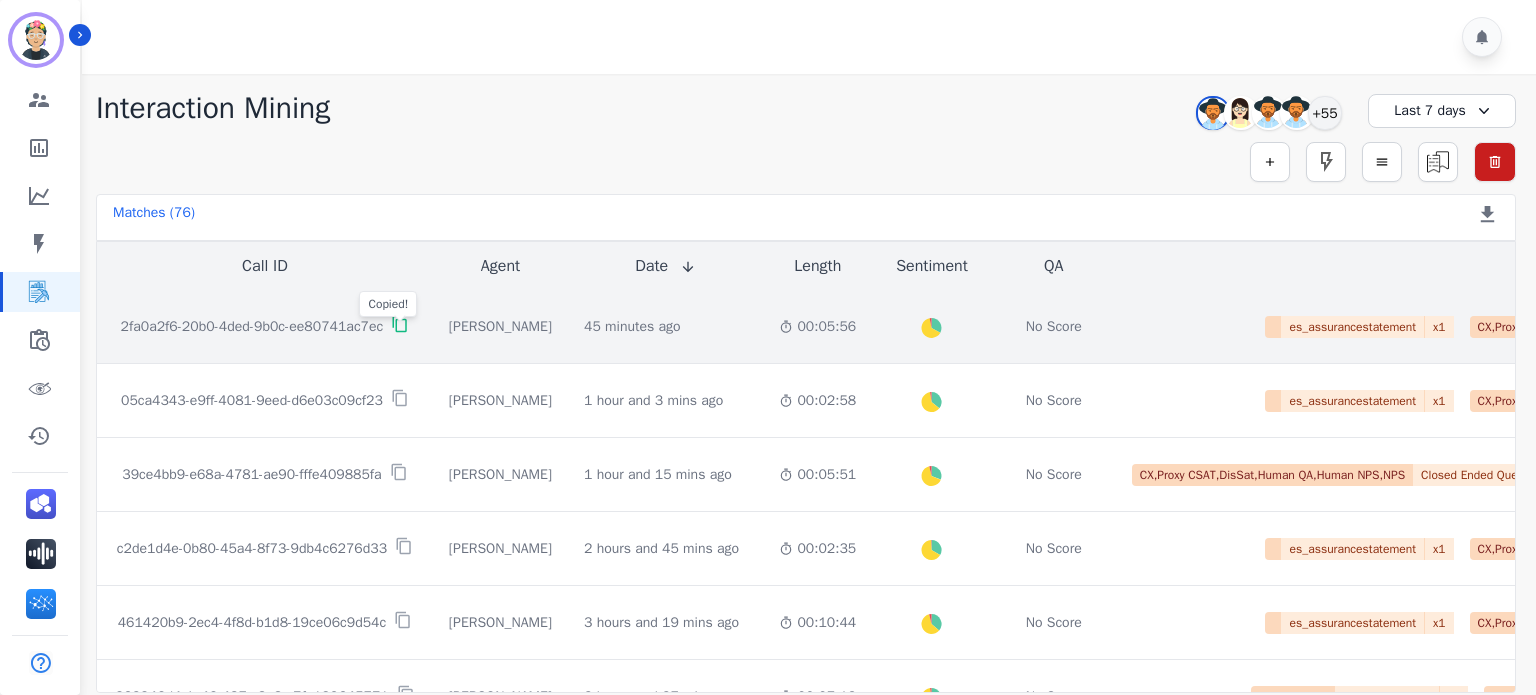 click on "2fa0a2f6-20b0-4ded-9b0c-ee80741ac7ec" at bounding box center (252, 327) 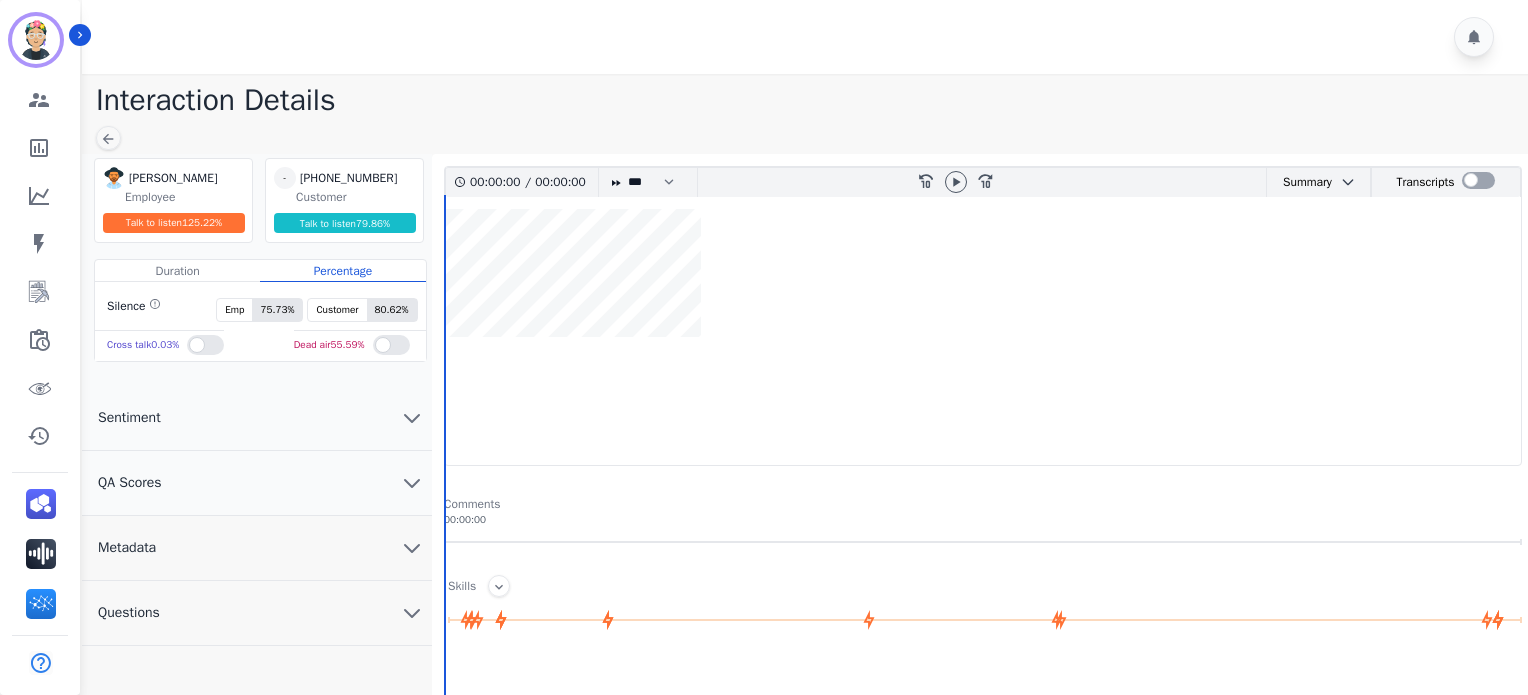 click on "QA Scores" at bounding box center [257, 483] 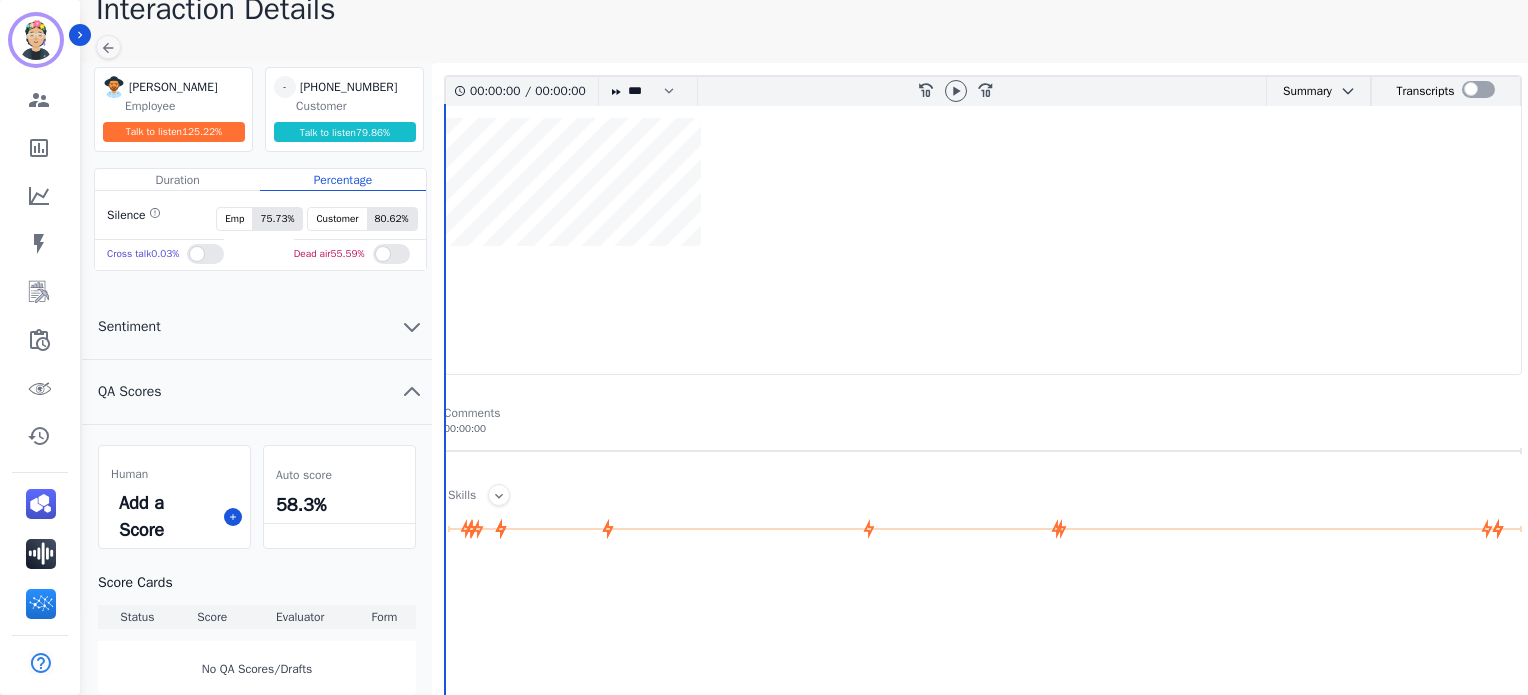 scroll, scrollTop: 200, scrollLeft: 0, axis: vertical 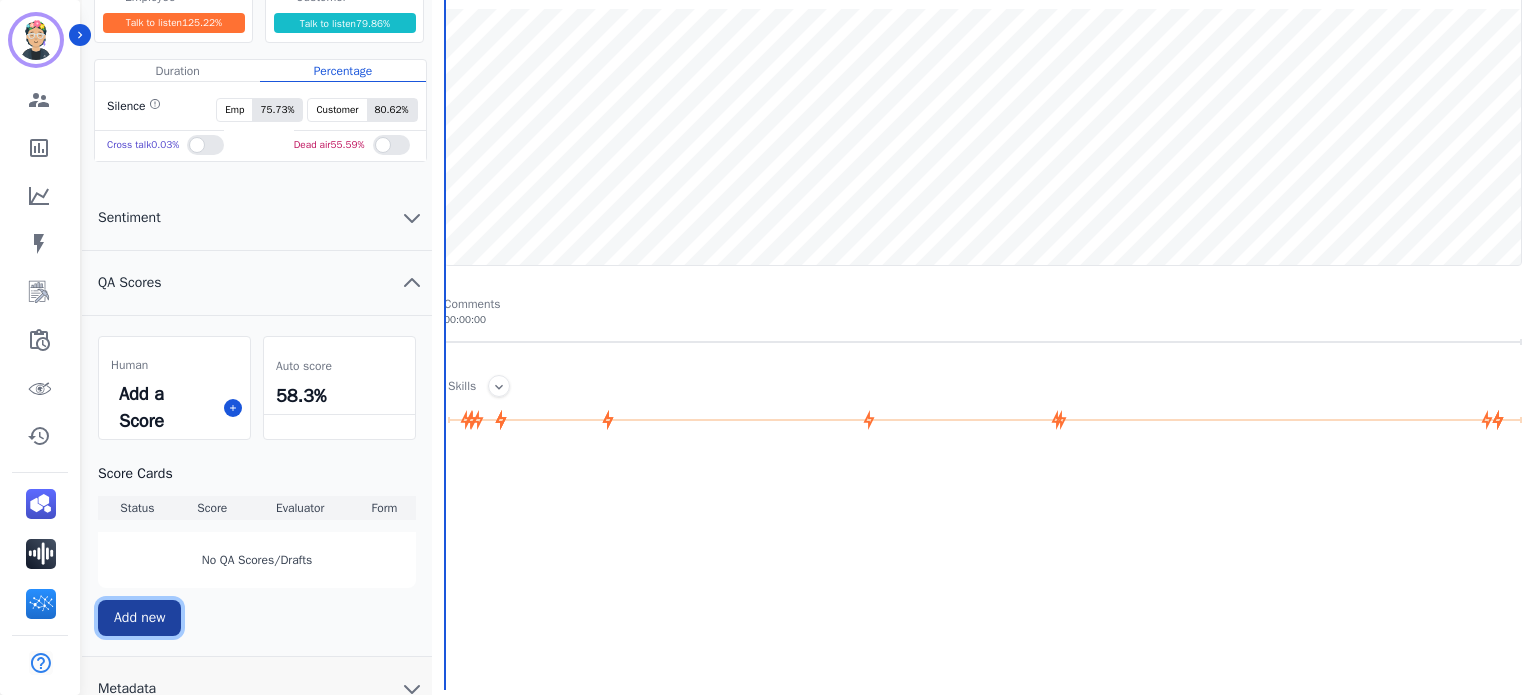 click on "Add new" at bounding box center [139, 618] 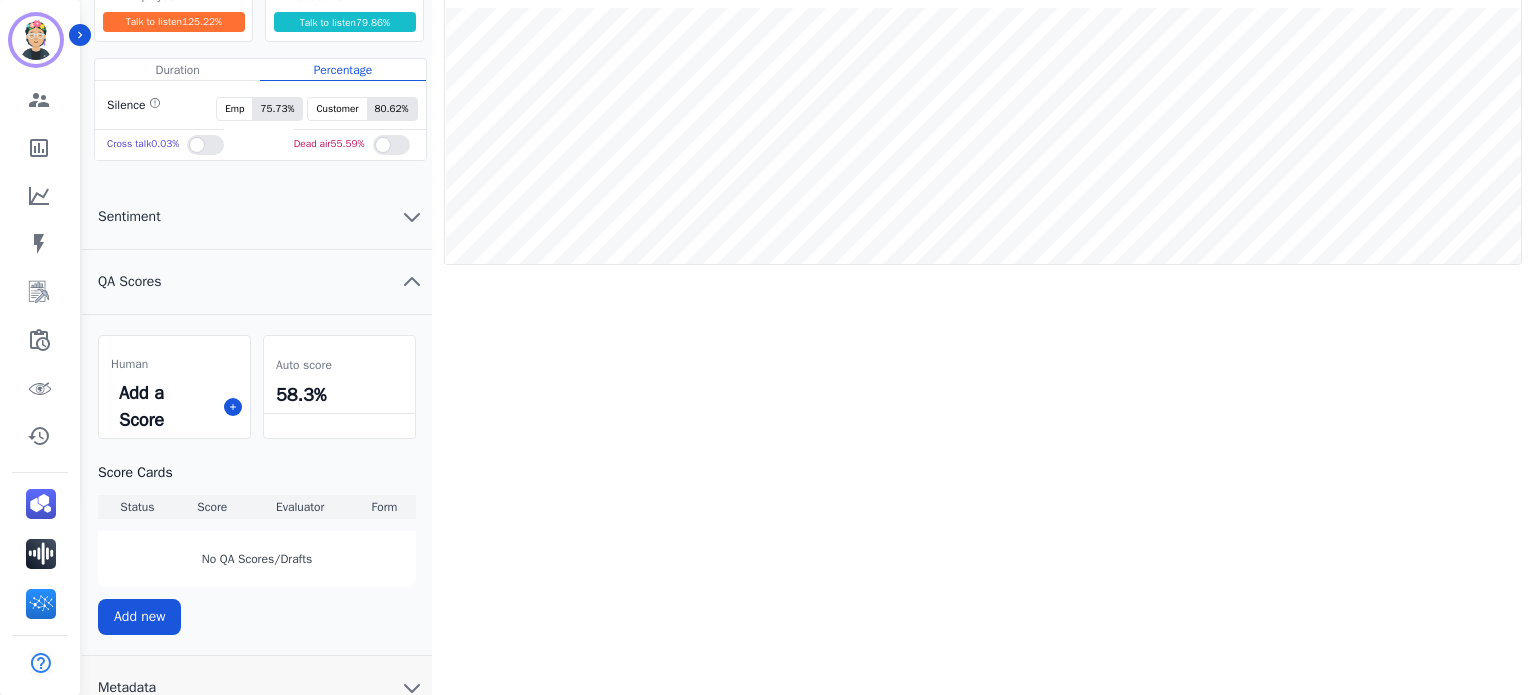click on "00:00:00
/
00:05:56     * *   * ****   * ***   * ****     rewind-10     fast-forward-10   Summary         AI Summary   Secure Pad   Darnisha kelly has a renewal amnesty application running for infanttutler. She has not received the recommendation or the training and membership verification. Paulina will re-send her both emails to verify her email address. It will be complete by the 31st when the amnesty program is over. Paula will take the survey at the end of the call.   👍   Rate this summary       👎   Rate this summary         Transcripts" at bounding box center (983, 407) 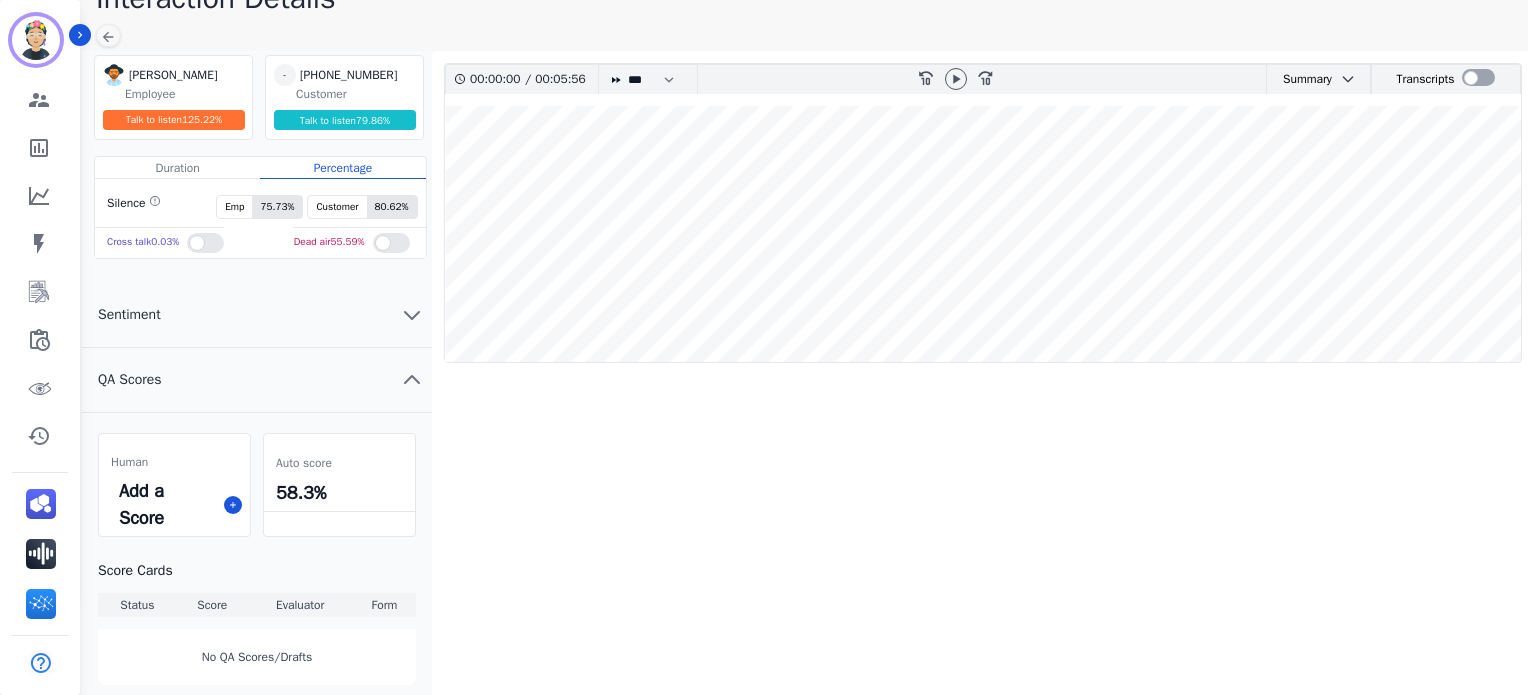 scroll, scrollTop: 0, scrollLeft: 0, axis: both 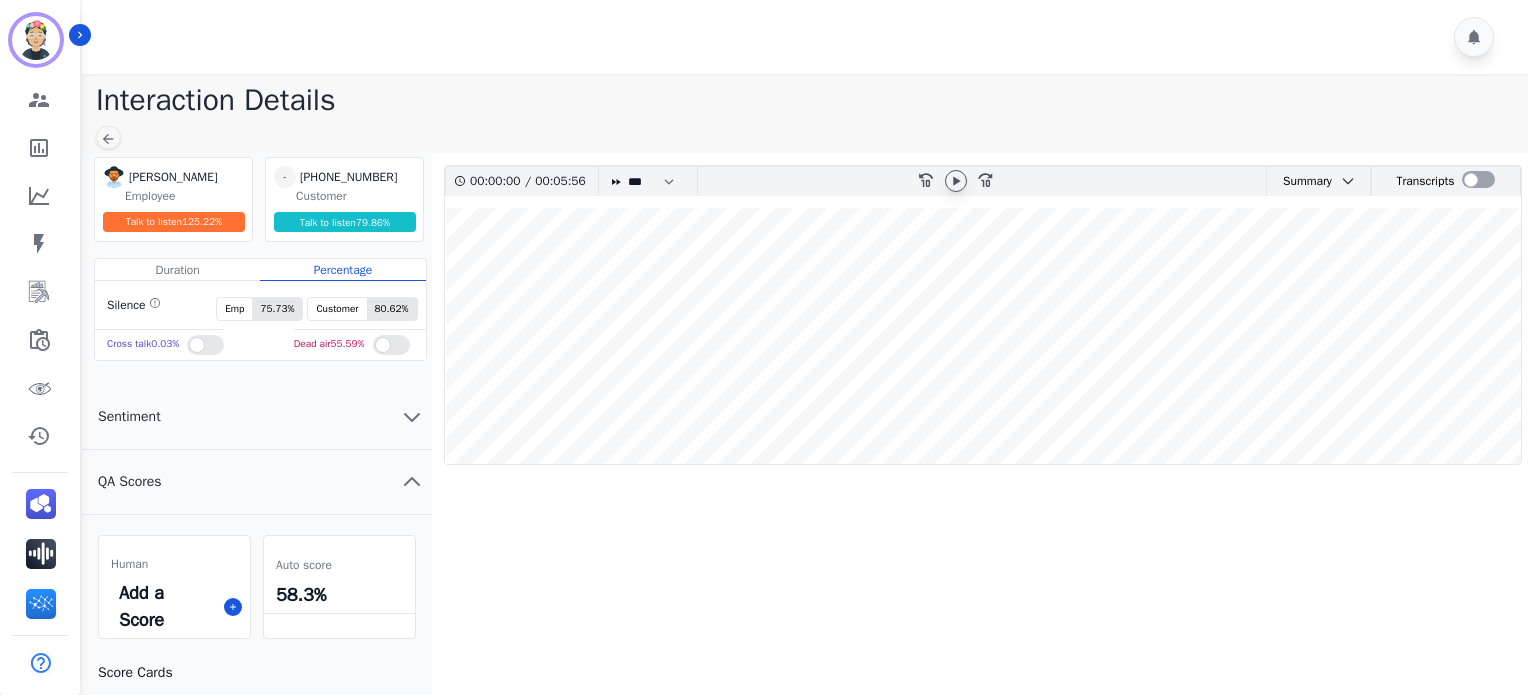 click 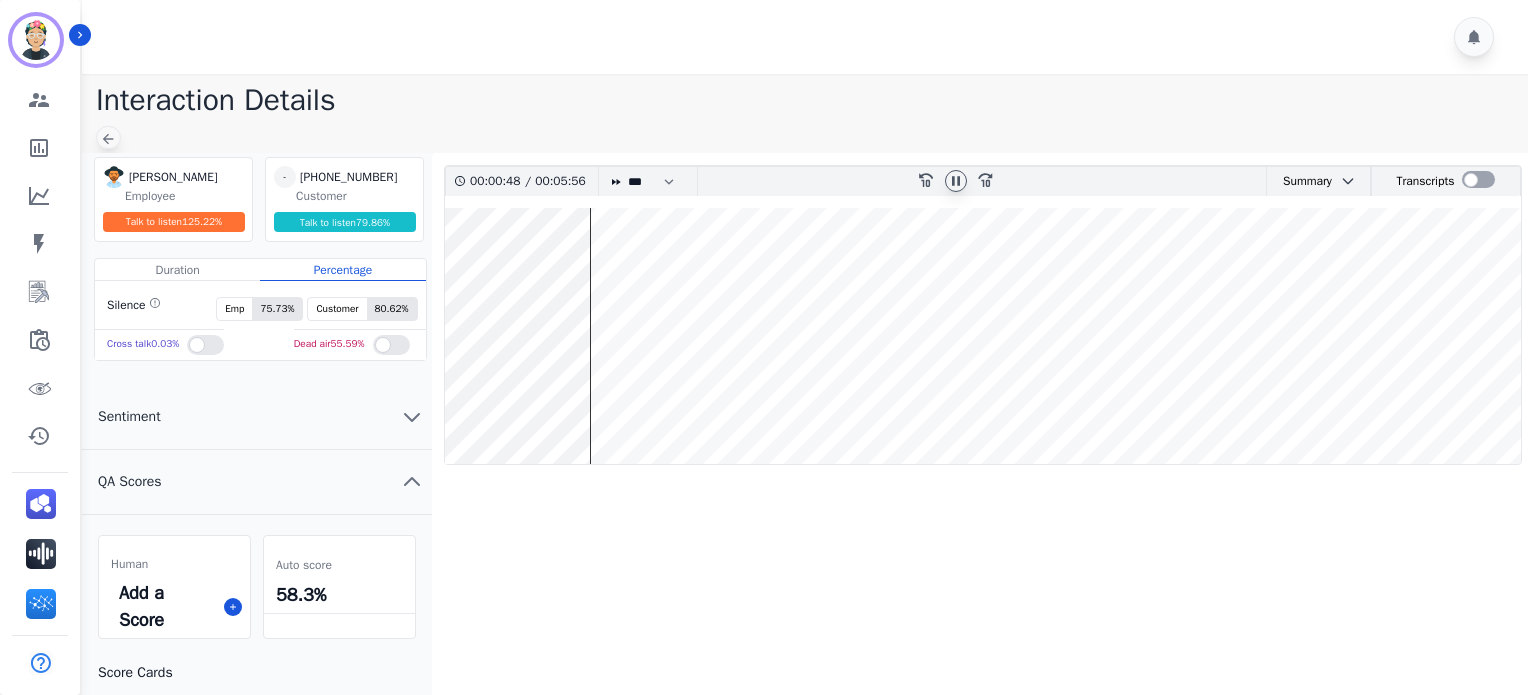 click 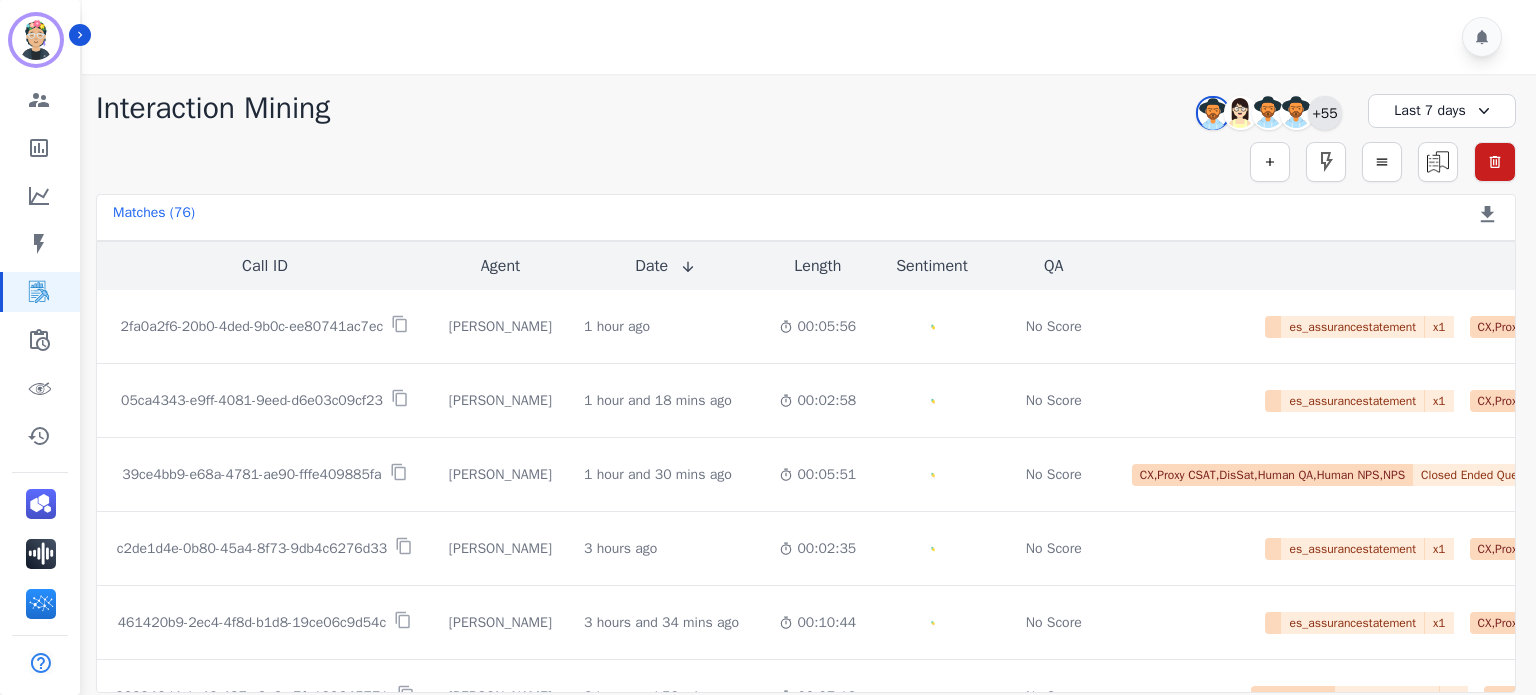 click on "+55" at bounding box center [1325, 113] 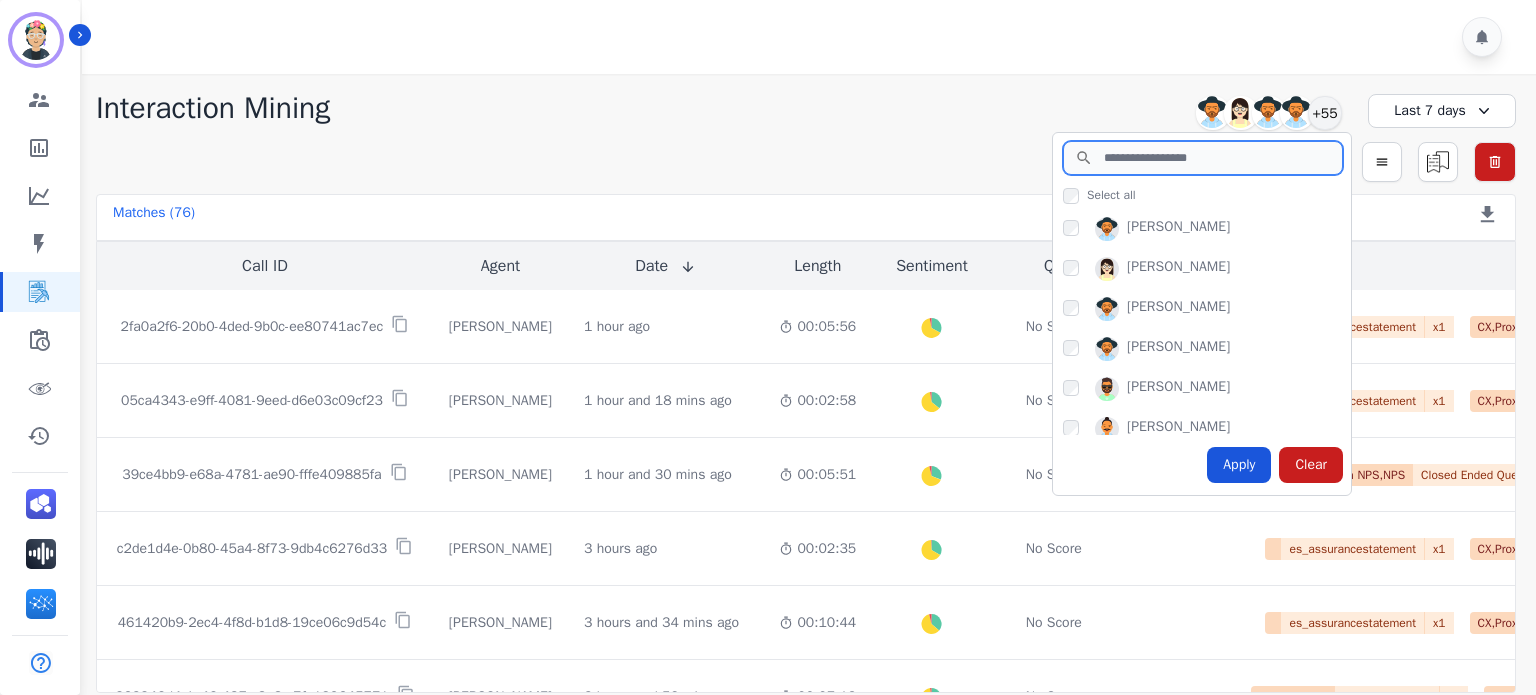 click at bounding box center [1203, 158] 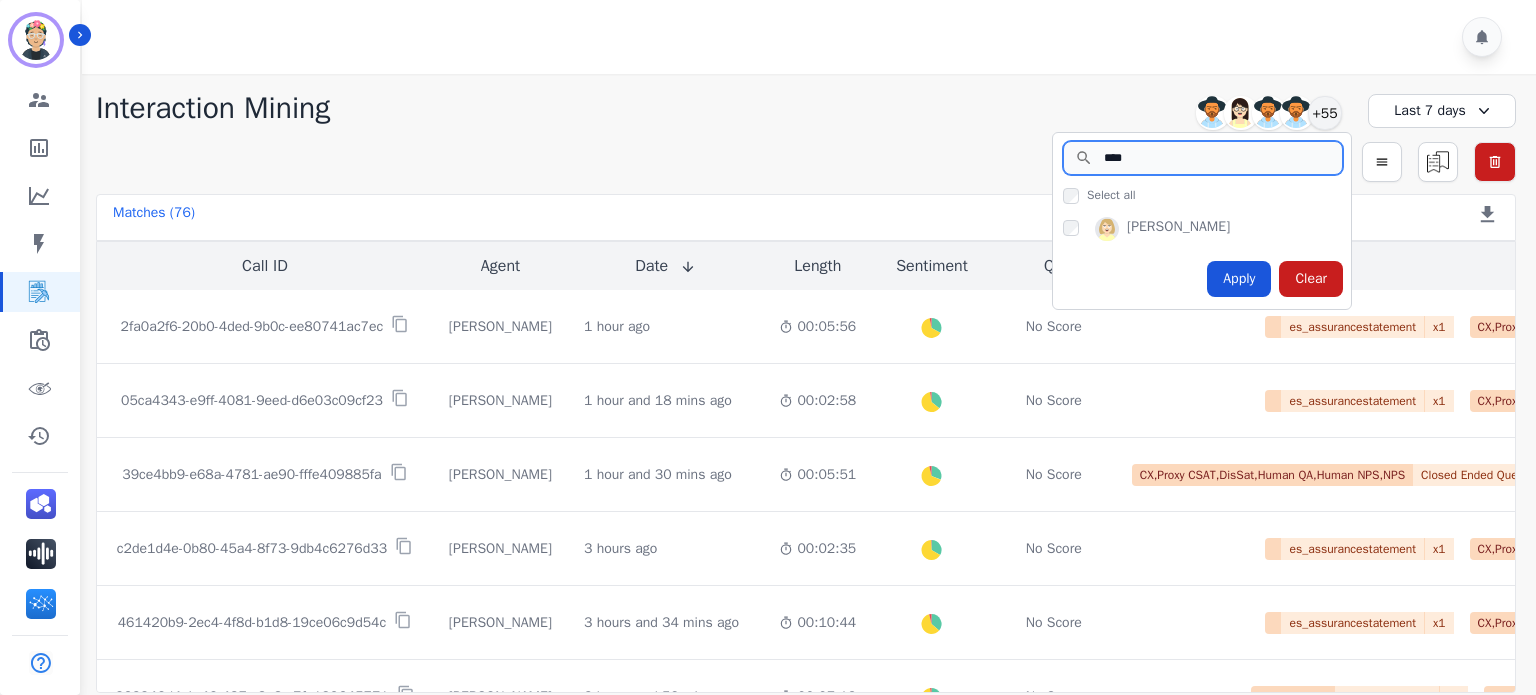 type on "****" 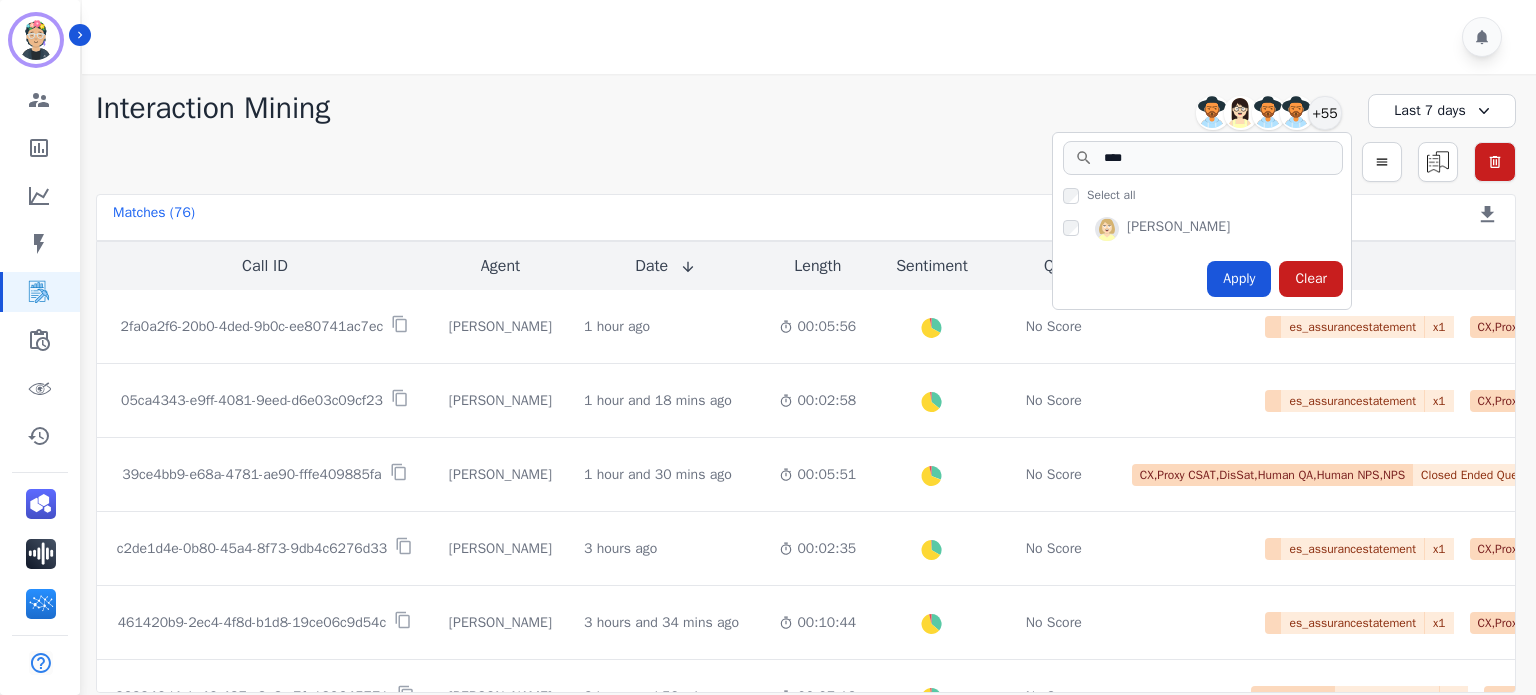 click on "Apply" at bounding box center (1239, 279) 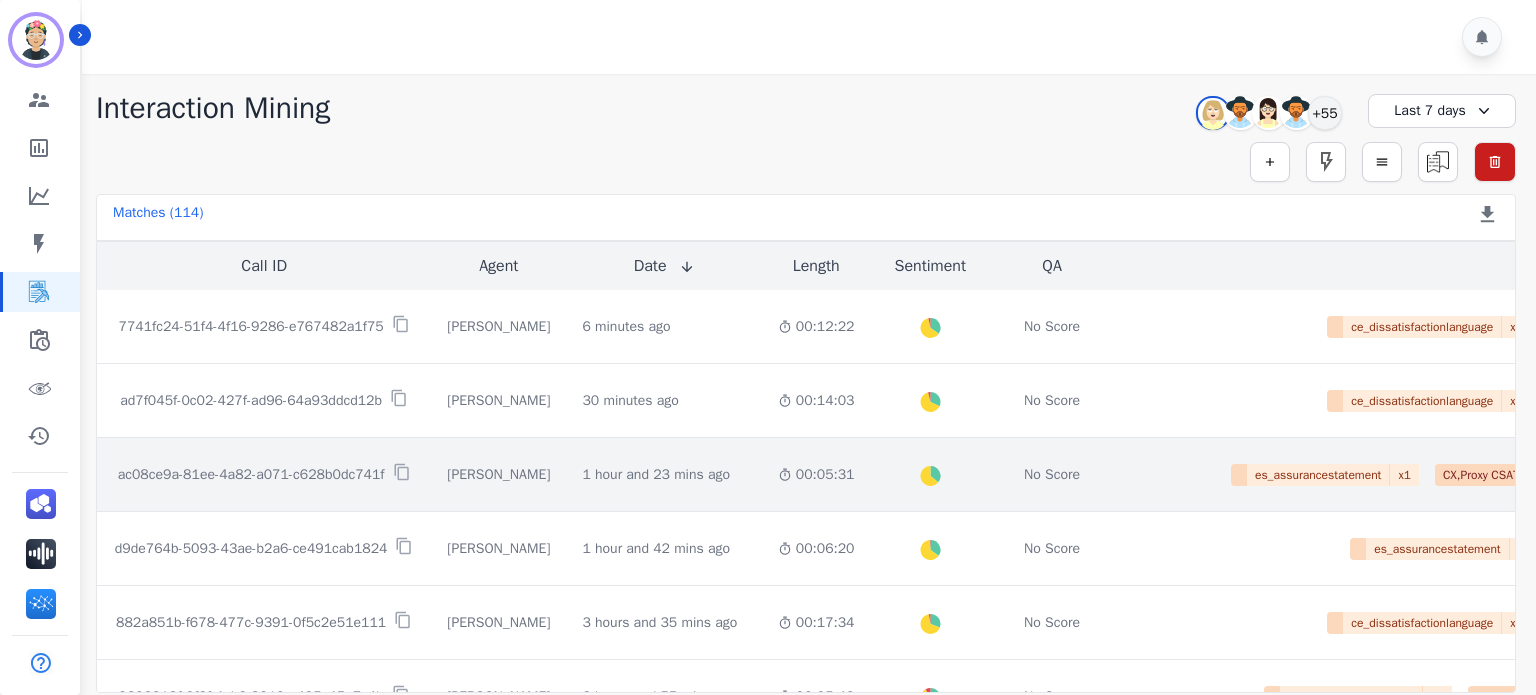 click on "ac08ce9a-81ee-4a82-a071-c628b0dc741f" at bounding box center [251, 475] 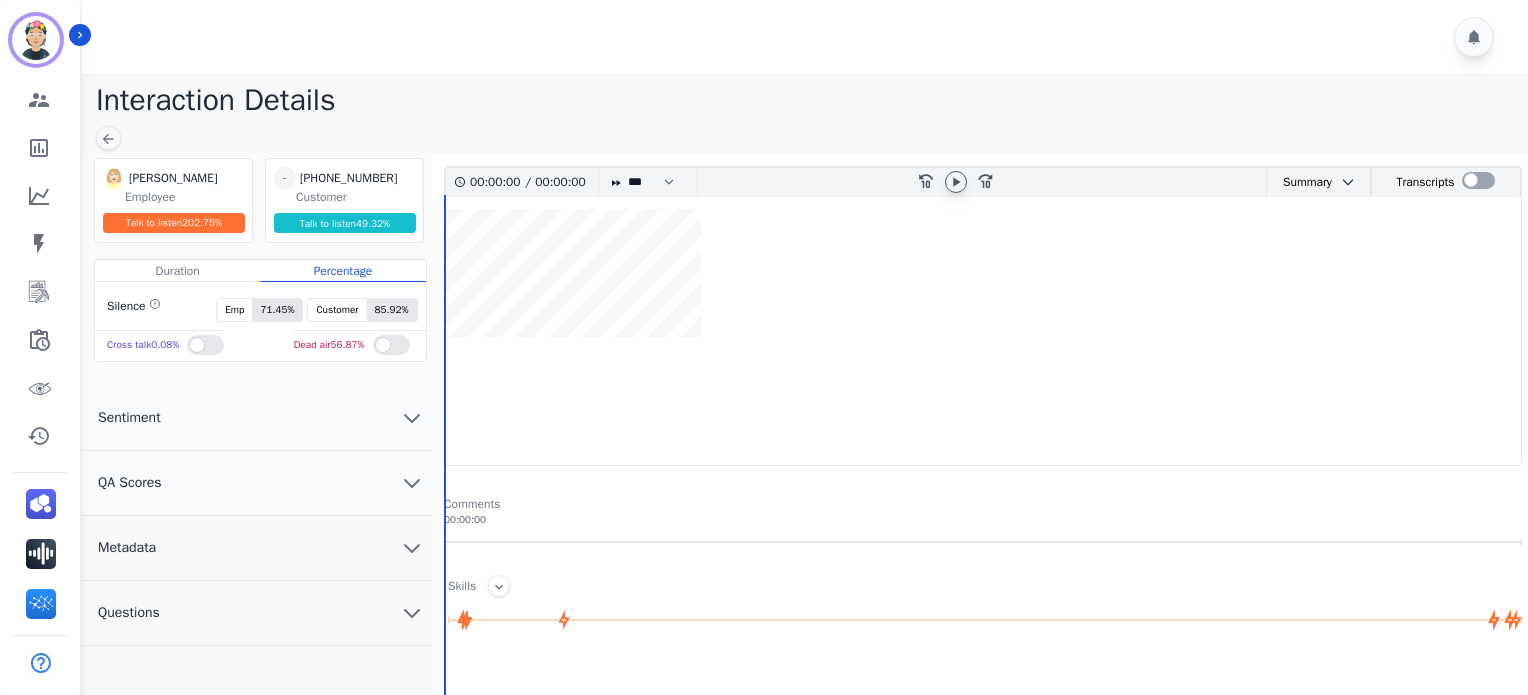 click 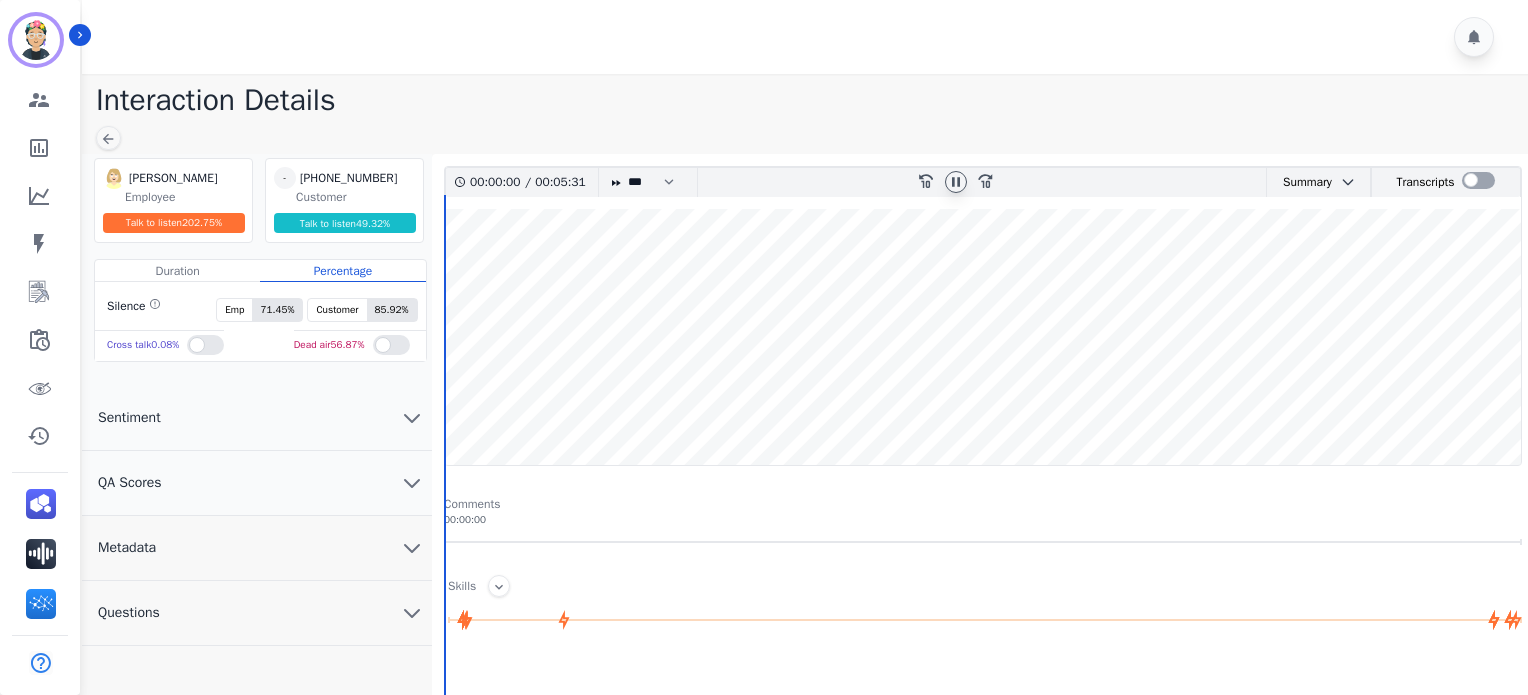 click at bounding box center (956, 182) 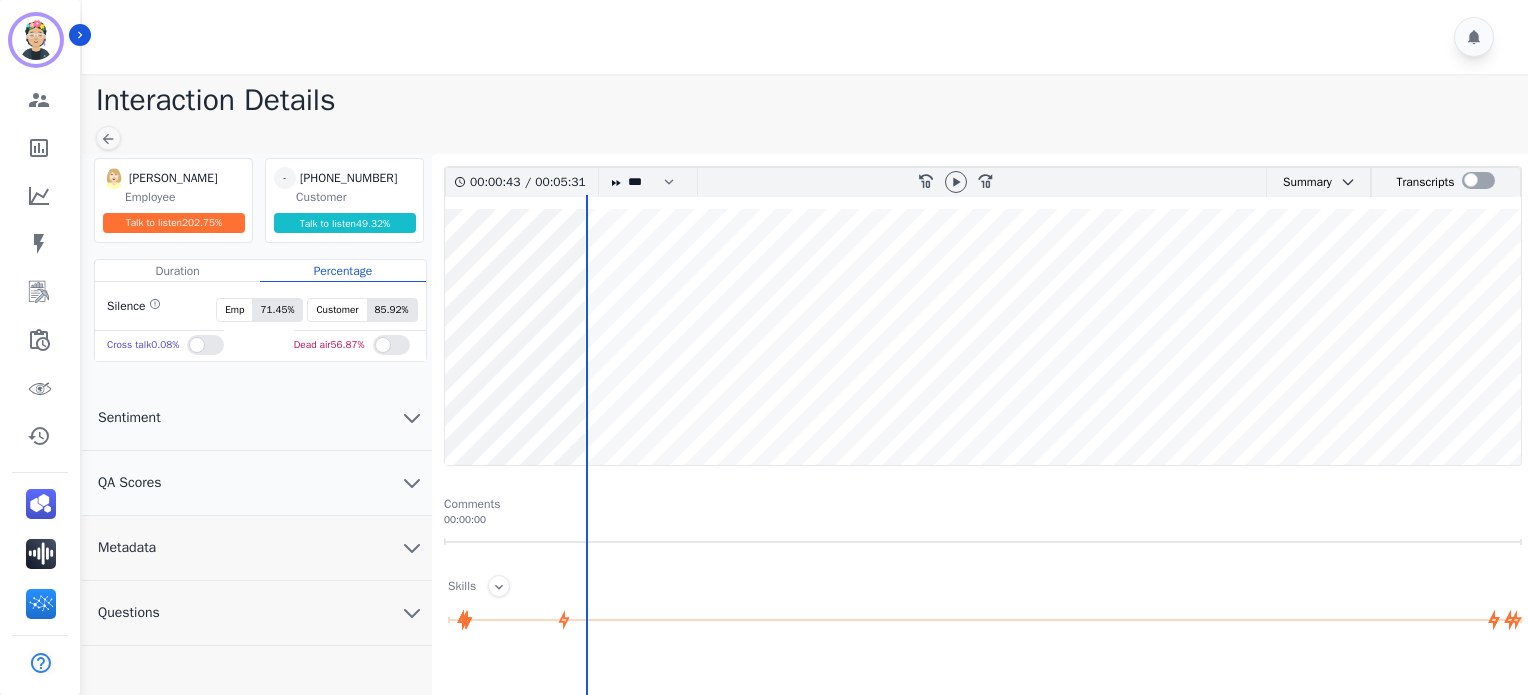 click at bounding box center (983, 337) 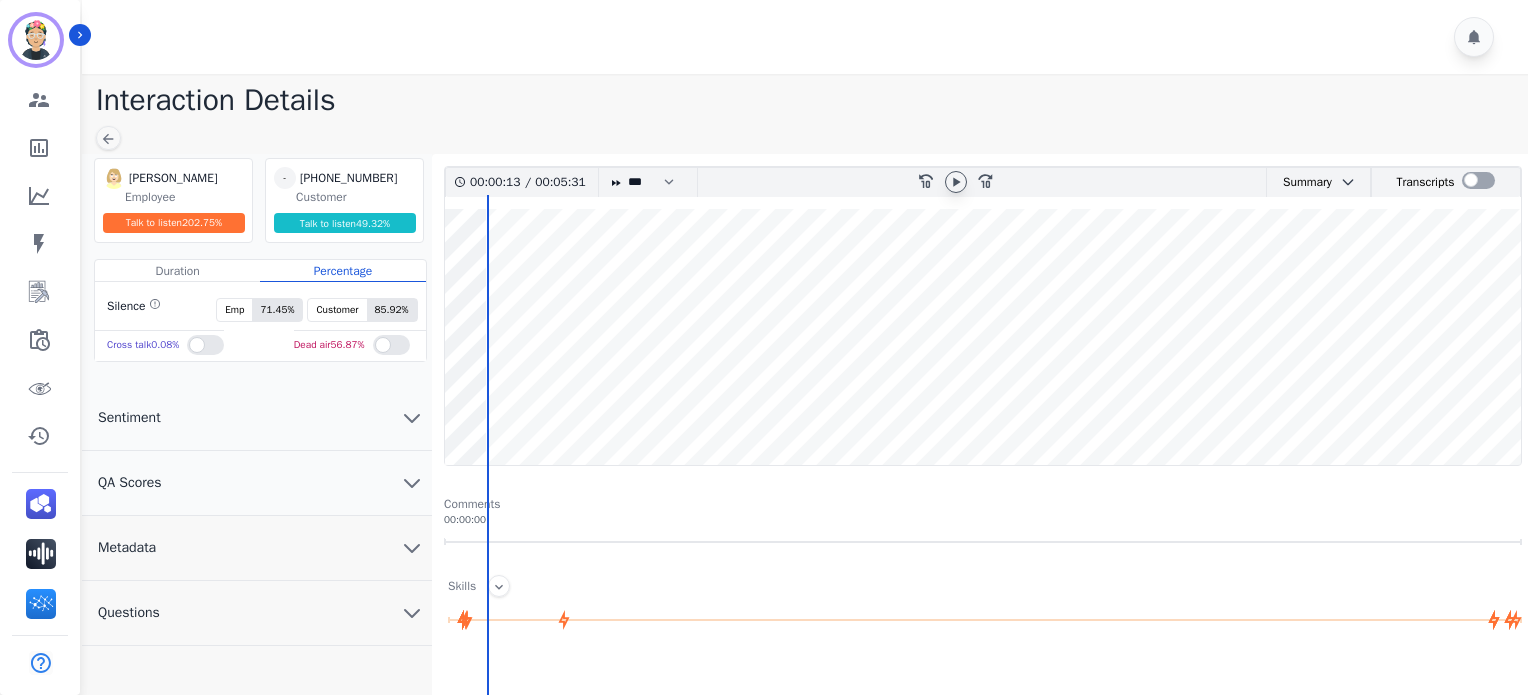 click 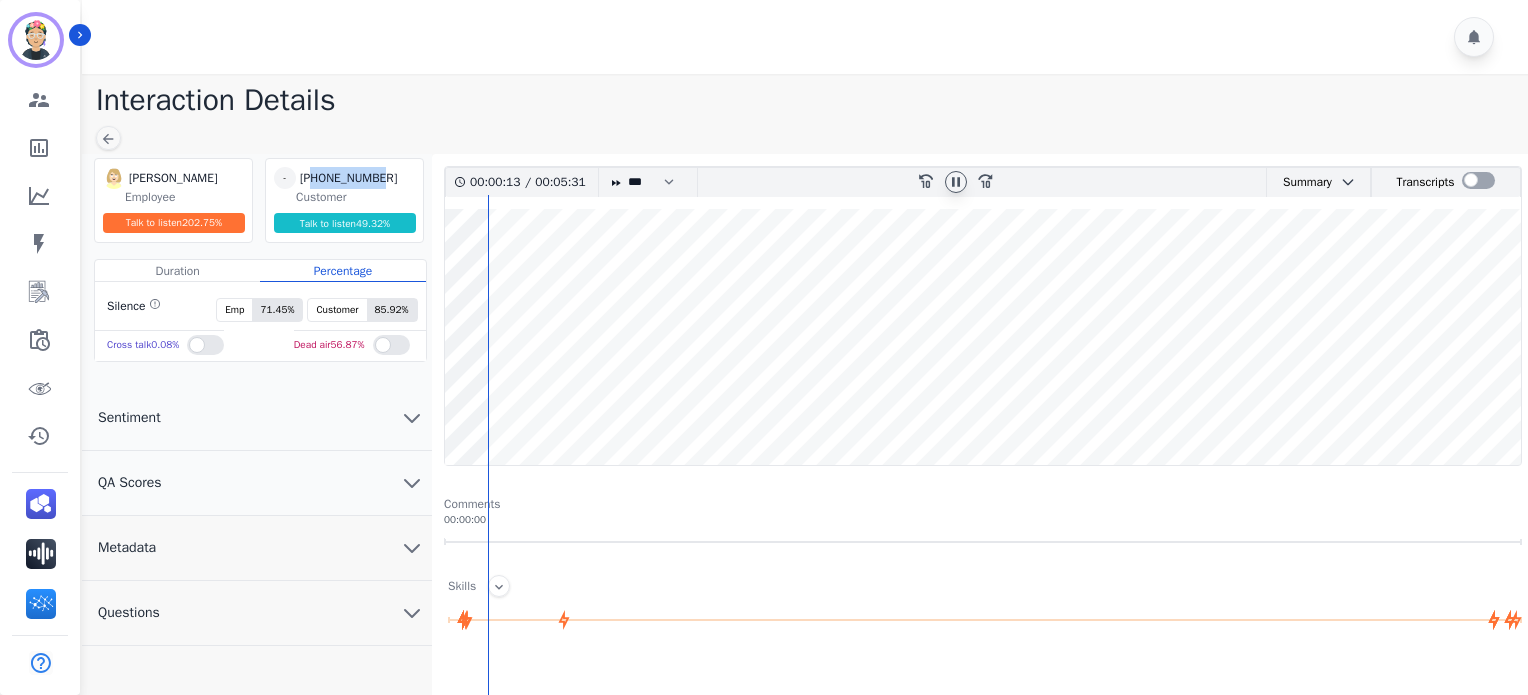 drag, startPoint x: 312, startPoint y: 180, endPoint x: 404, endPoint y: 169, distance: 92.65527 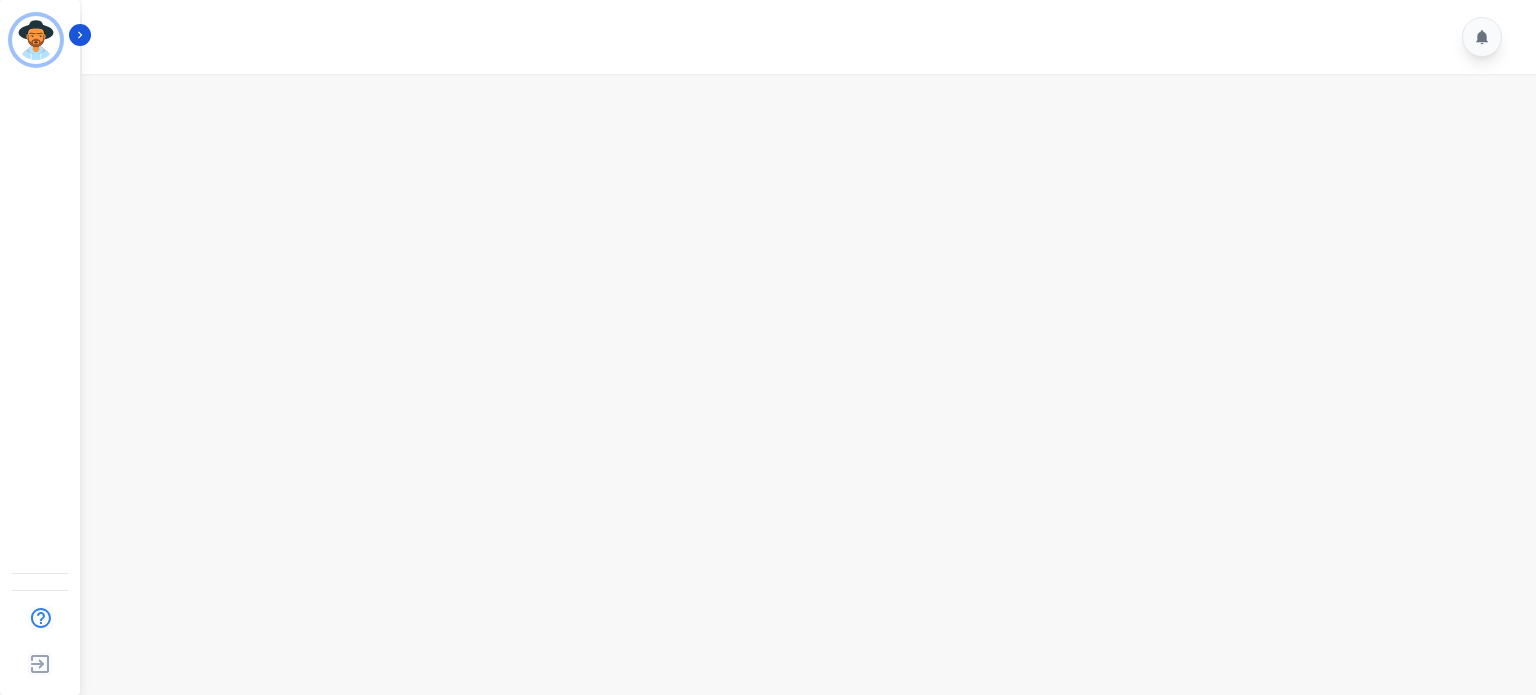 scroll, scrollTop: 0, scrollLeft: 0, axis: both 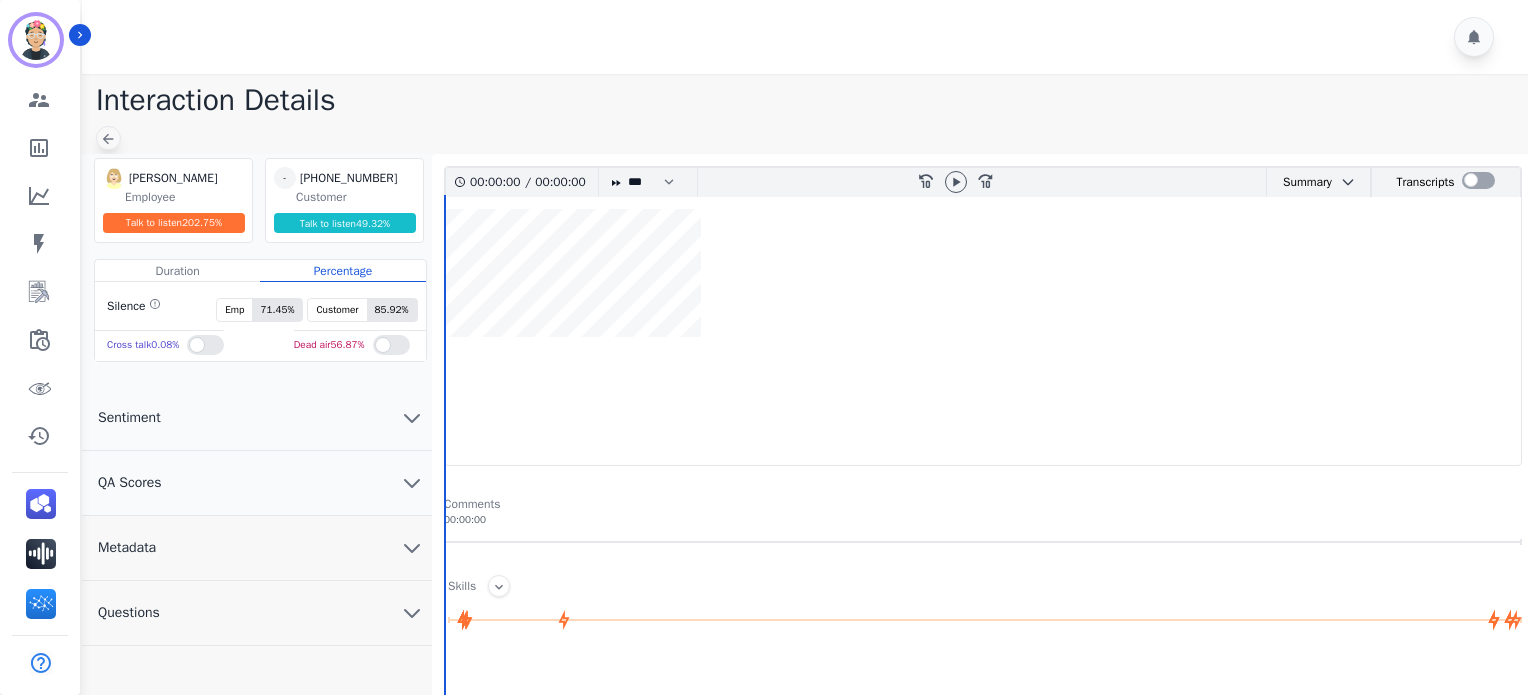 click 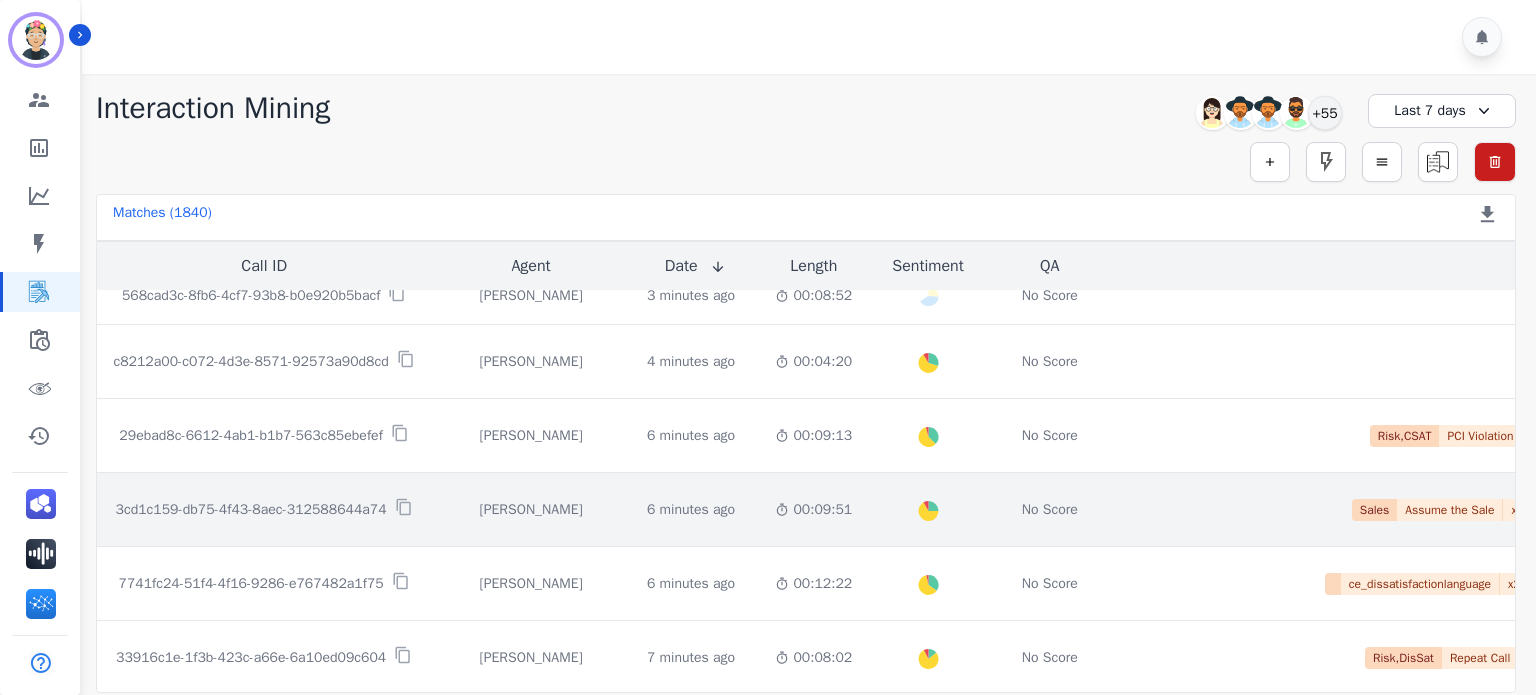 scroll, scrollTop: 0, scrollLeft: 0, axis: both 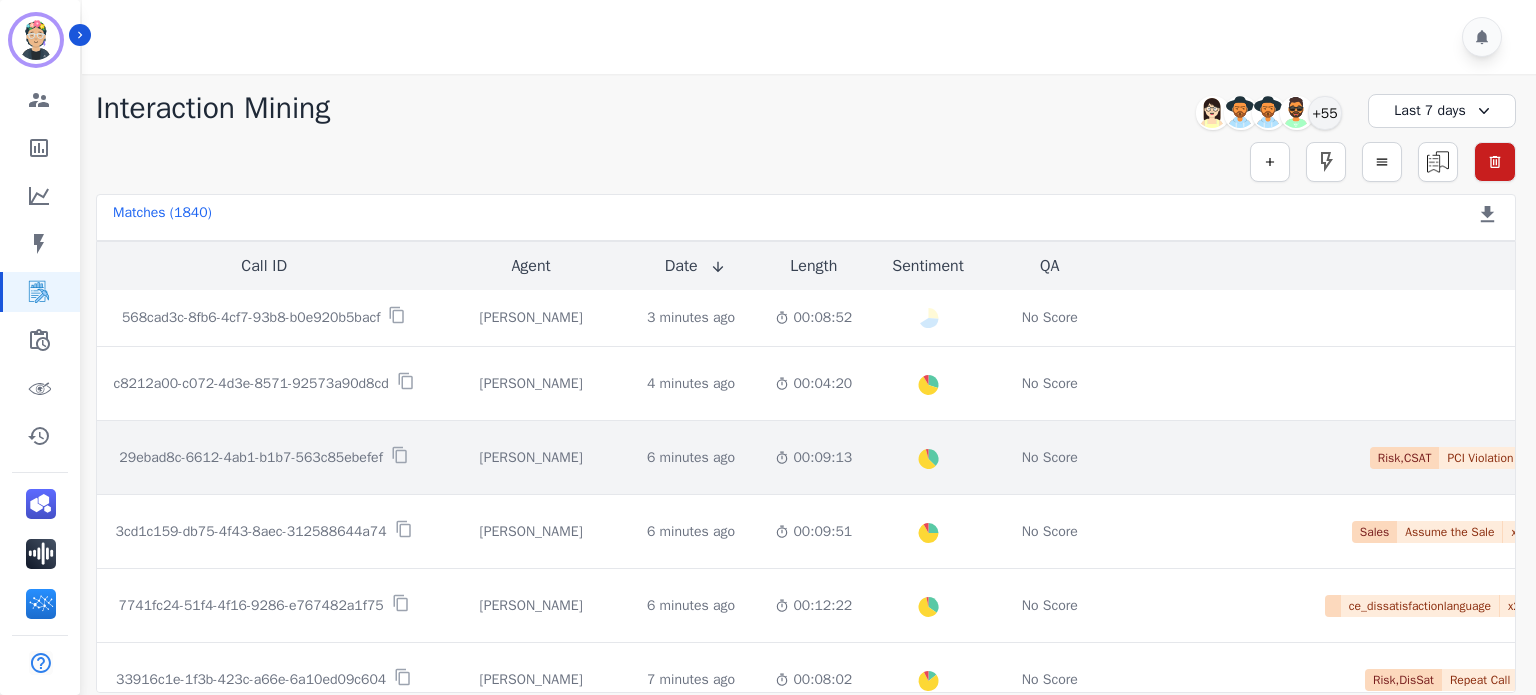 click on "[PERSON_NAME]" 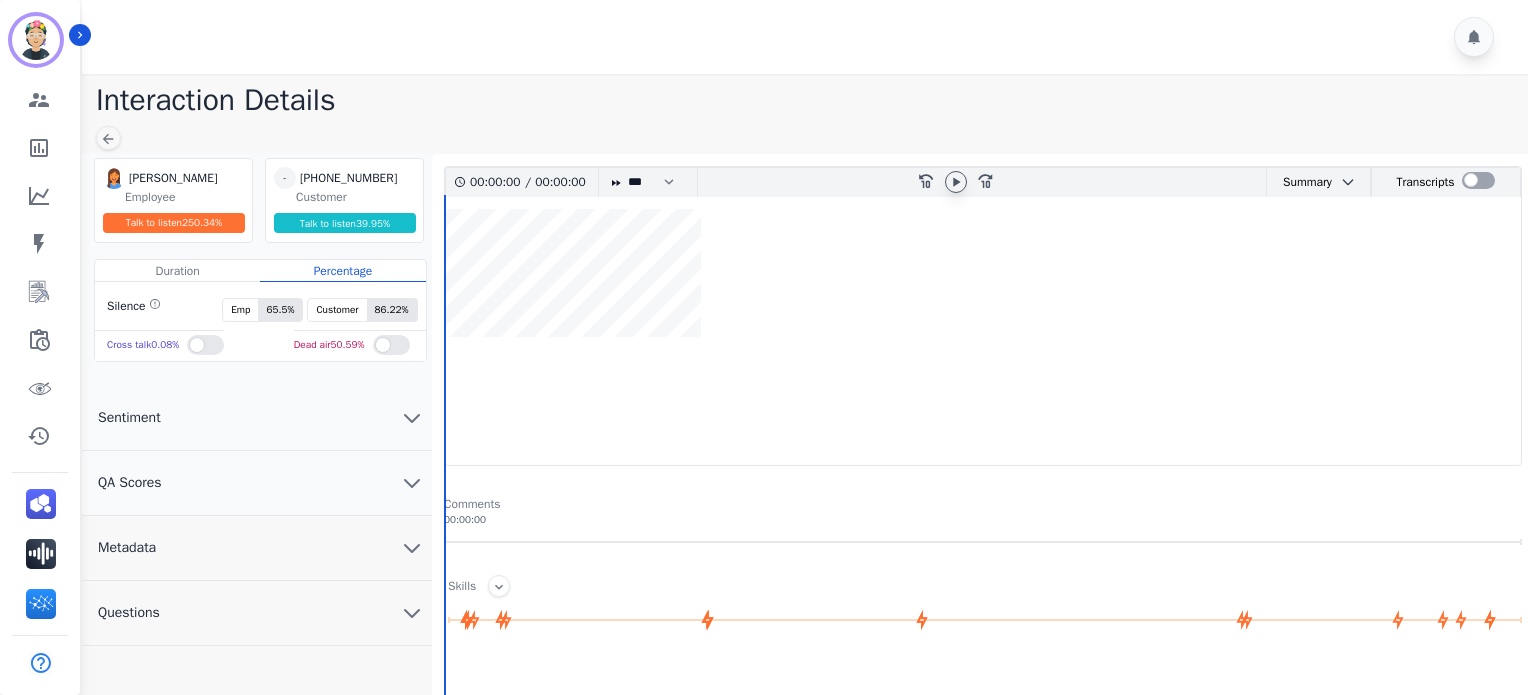 click 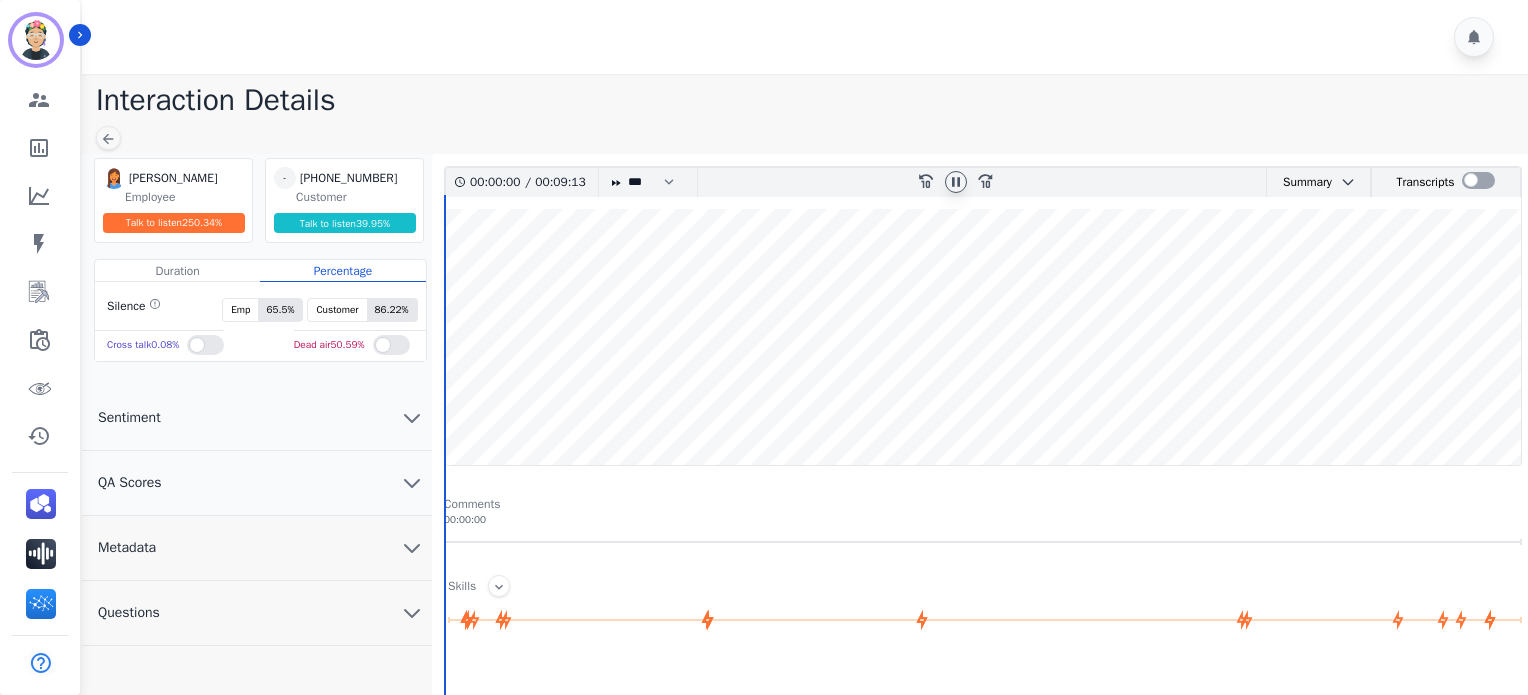 click 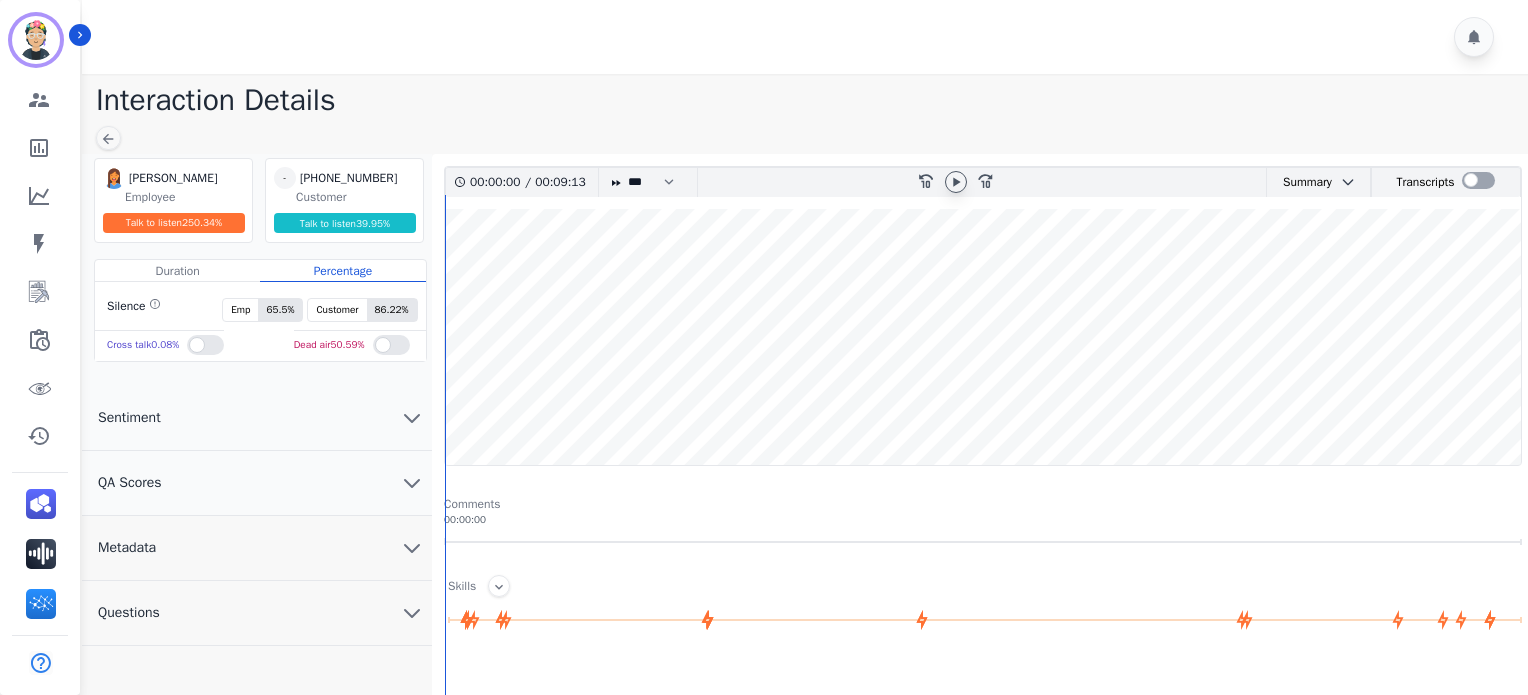 click 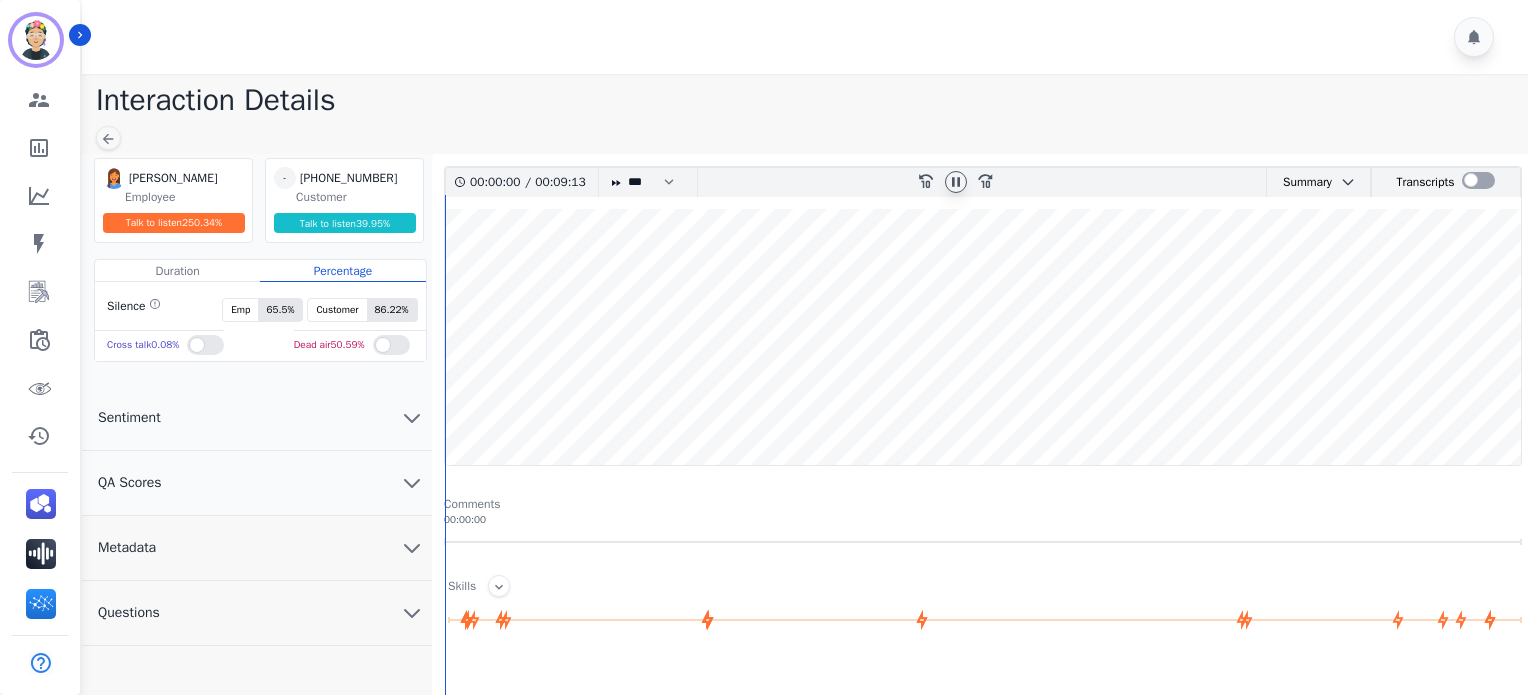 click 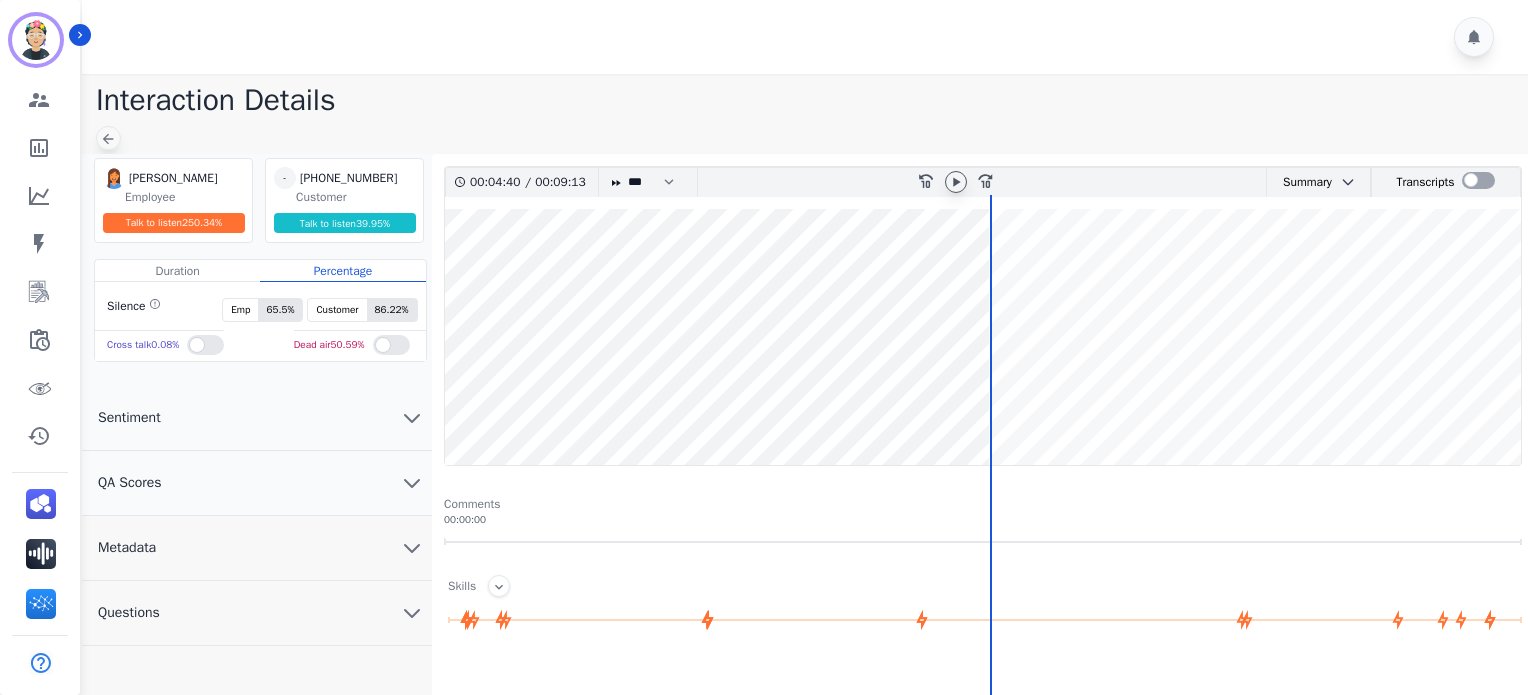 click 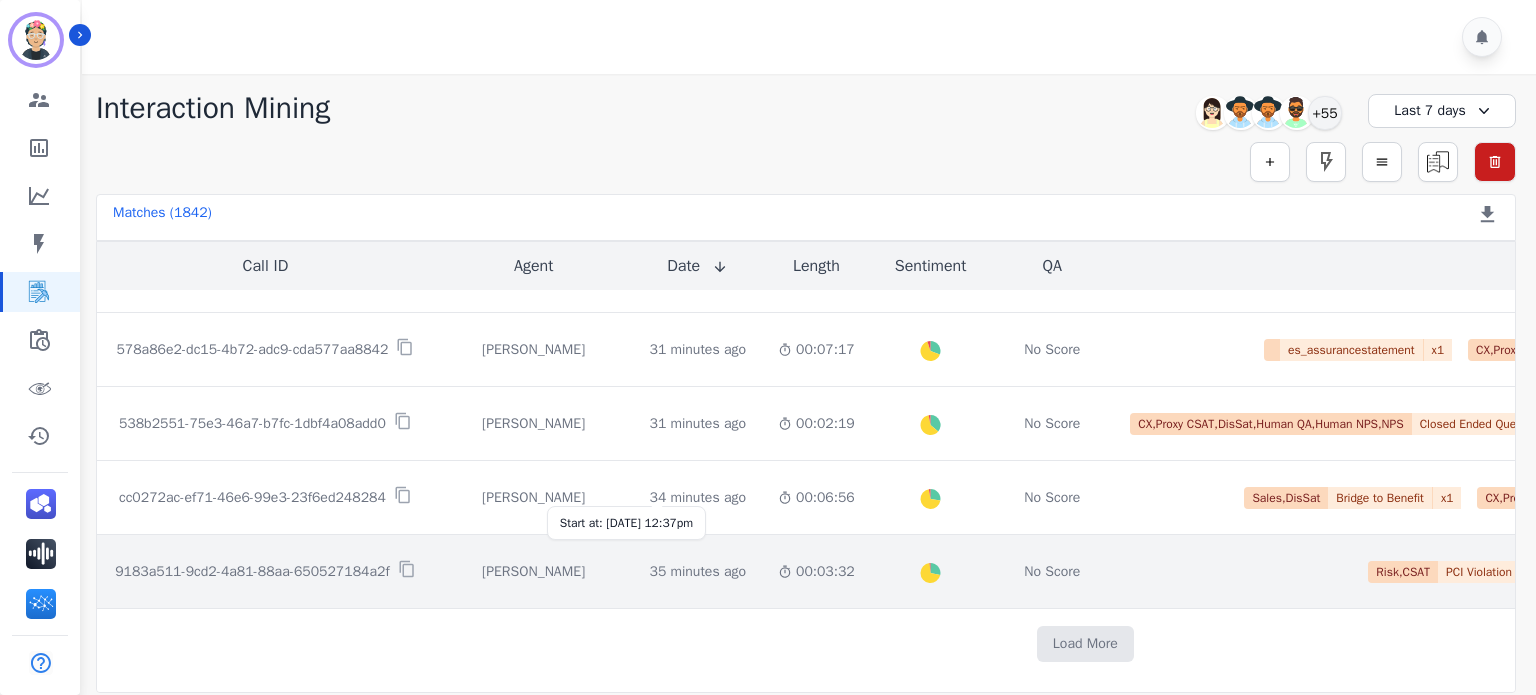 scroll, scrollTop: 1152, scrollLeft: 0, axis: vertical 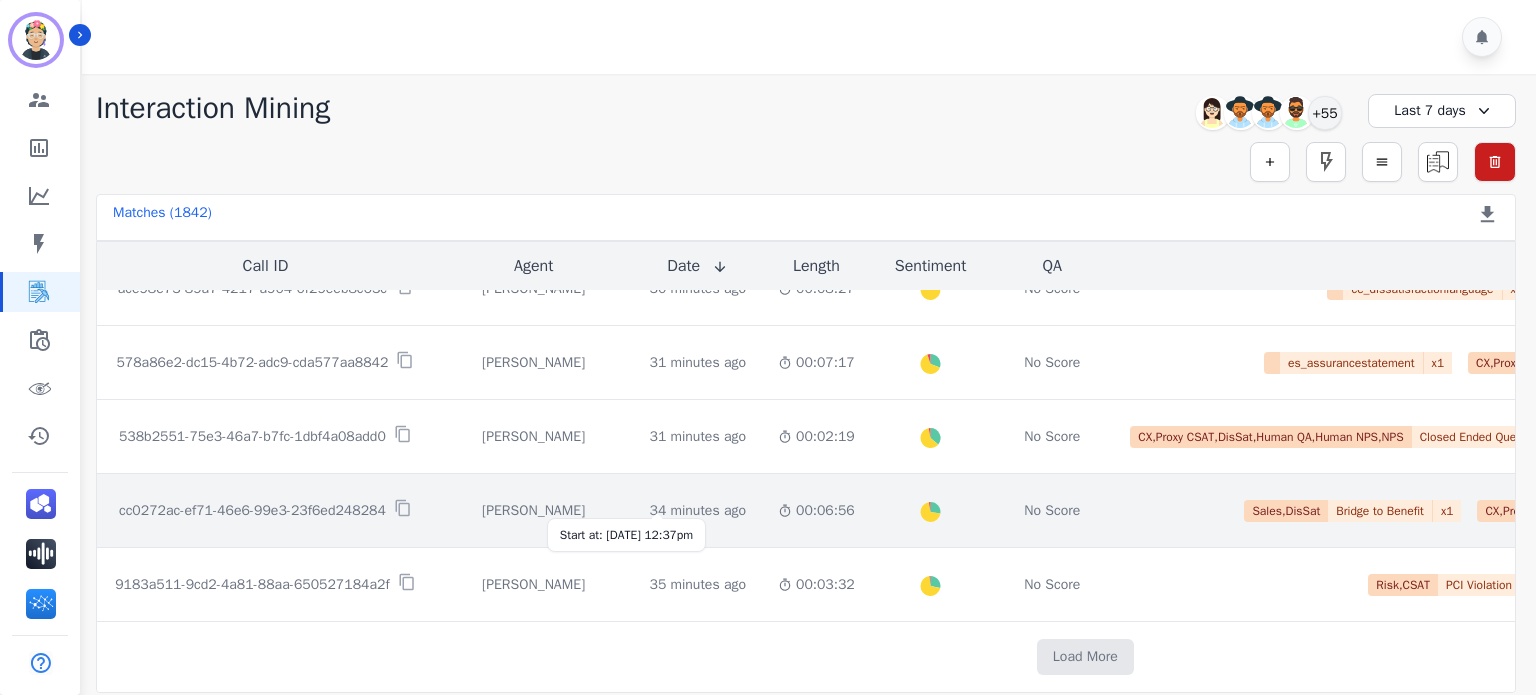 click on "34 minutes ago" at bounding box center (698, 511) 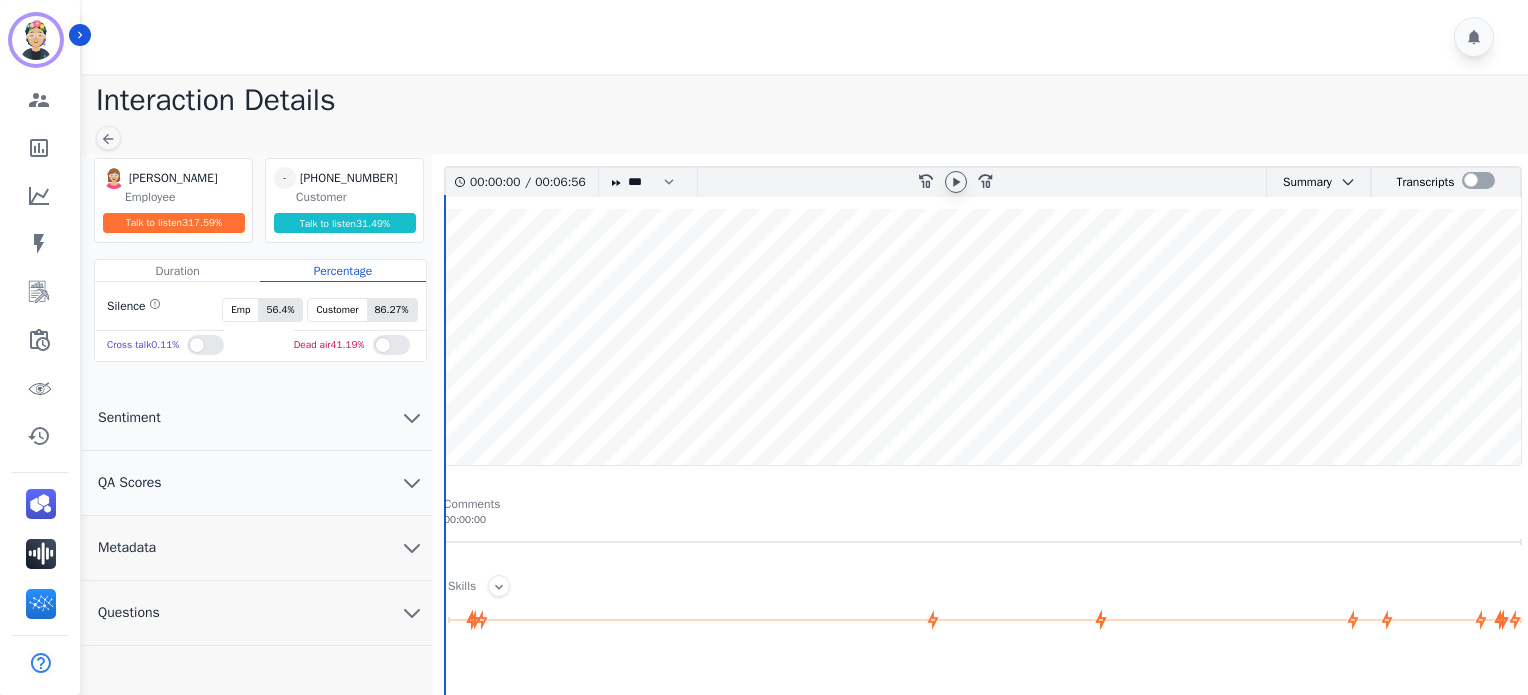 click at bounding box center (956, 182) 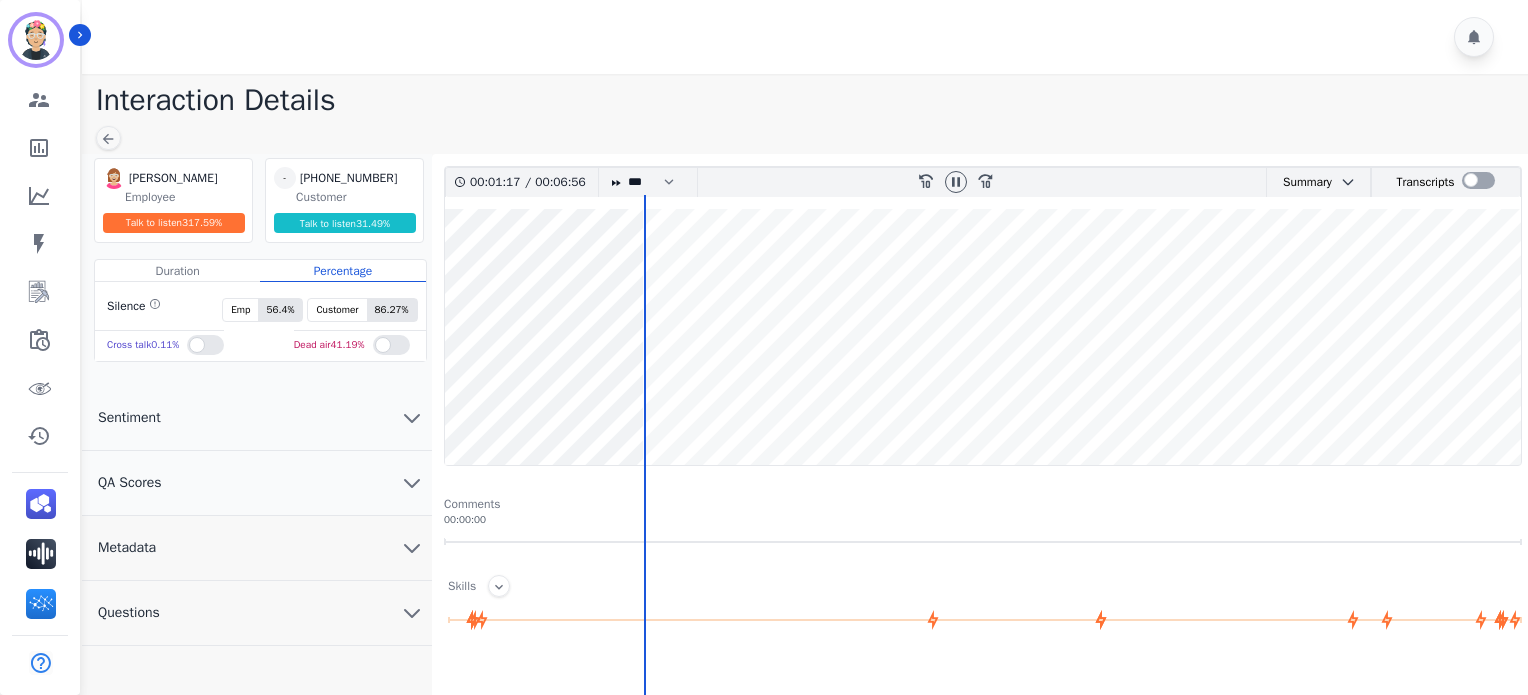 click at bounding box center (983, 337) 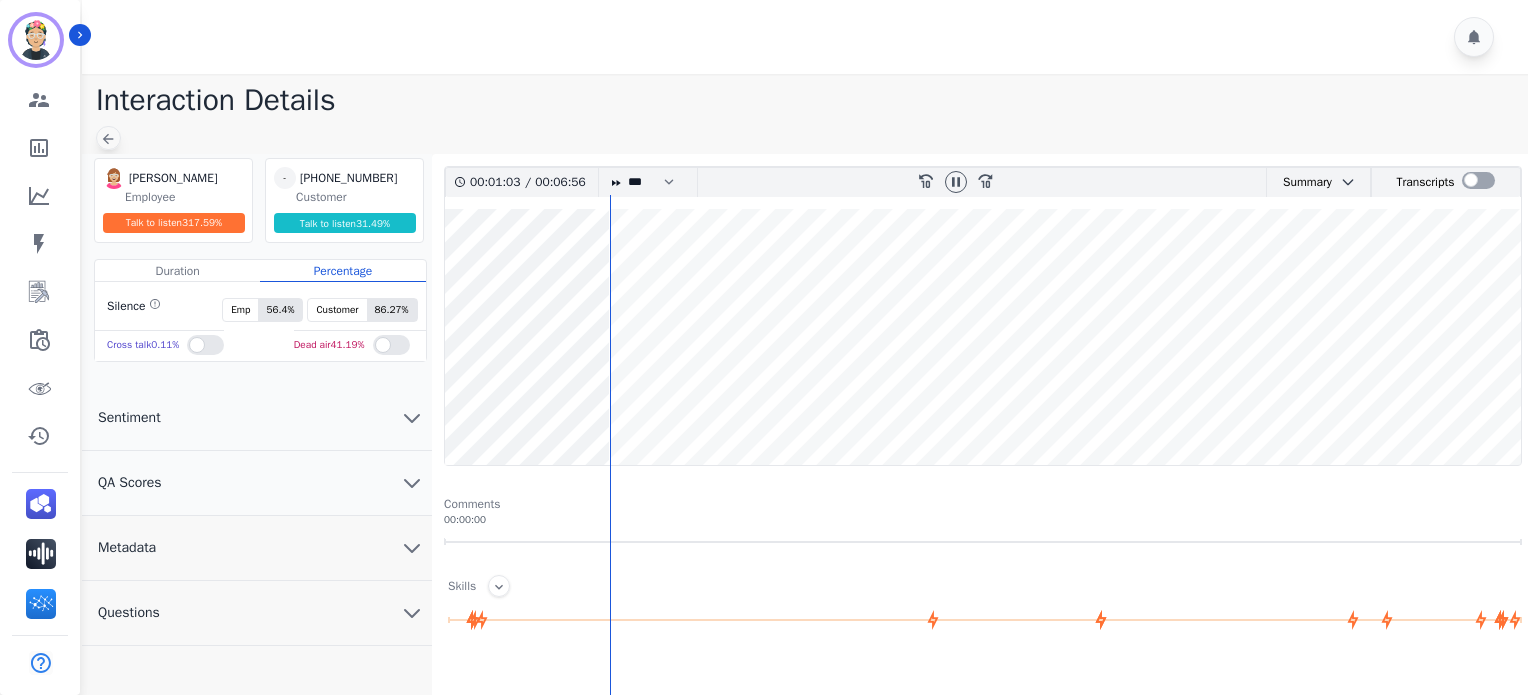 click 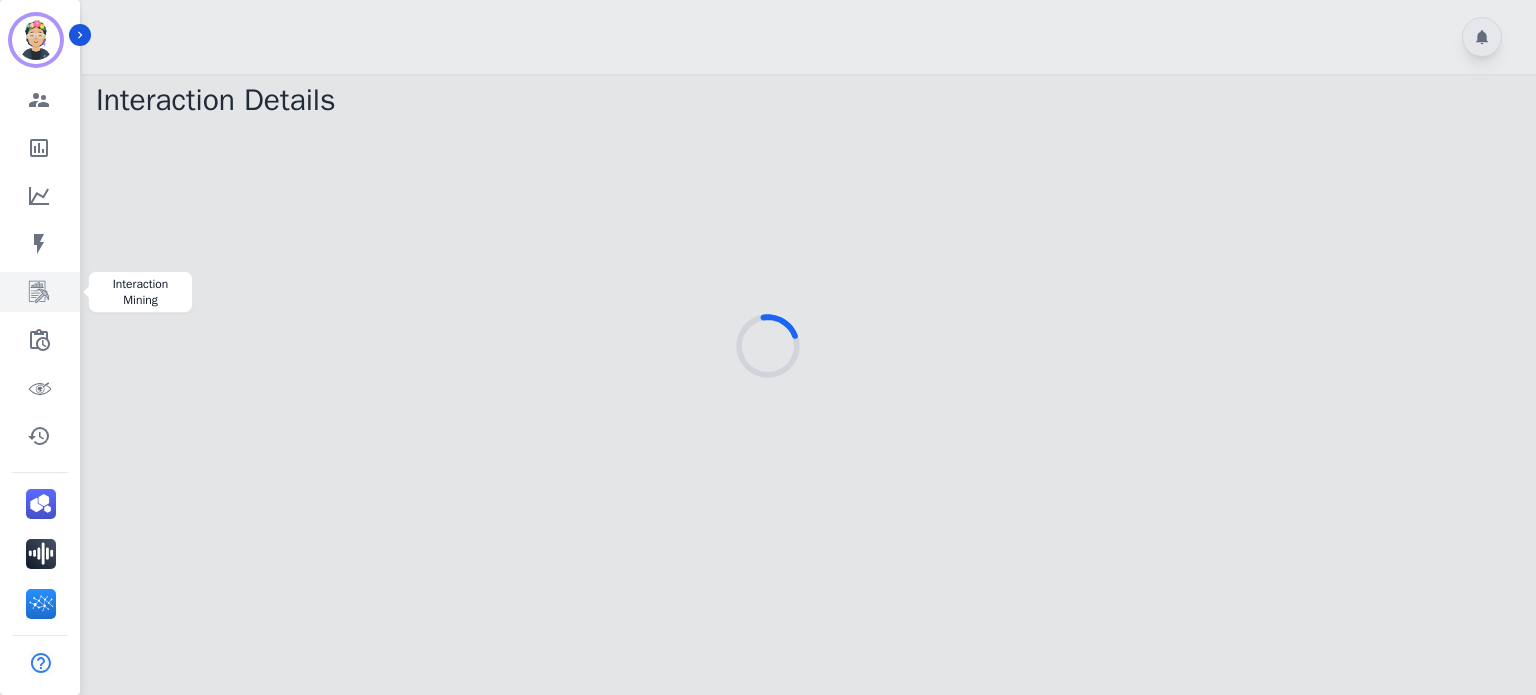 click 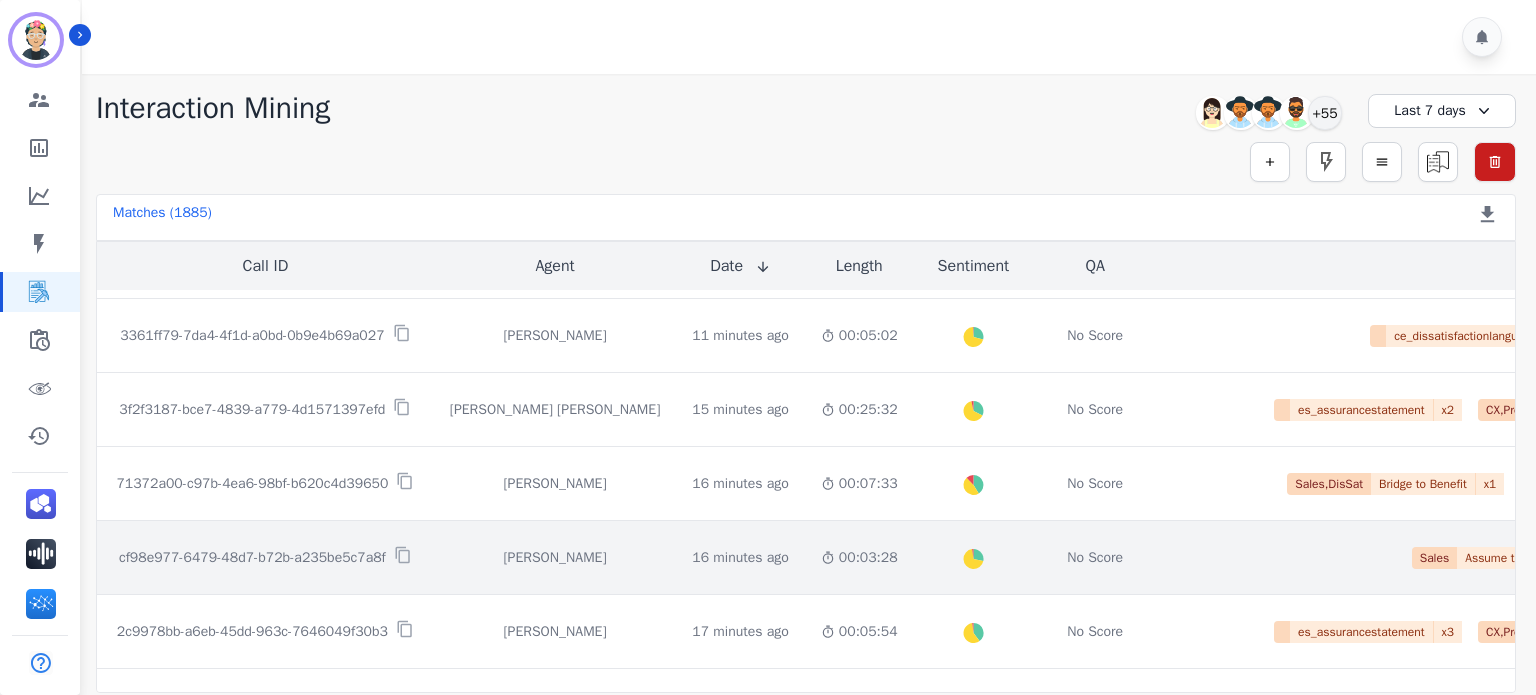 scroll, scrollTop: 100, scrollLeft: 0, axis: vertical 